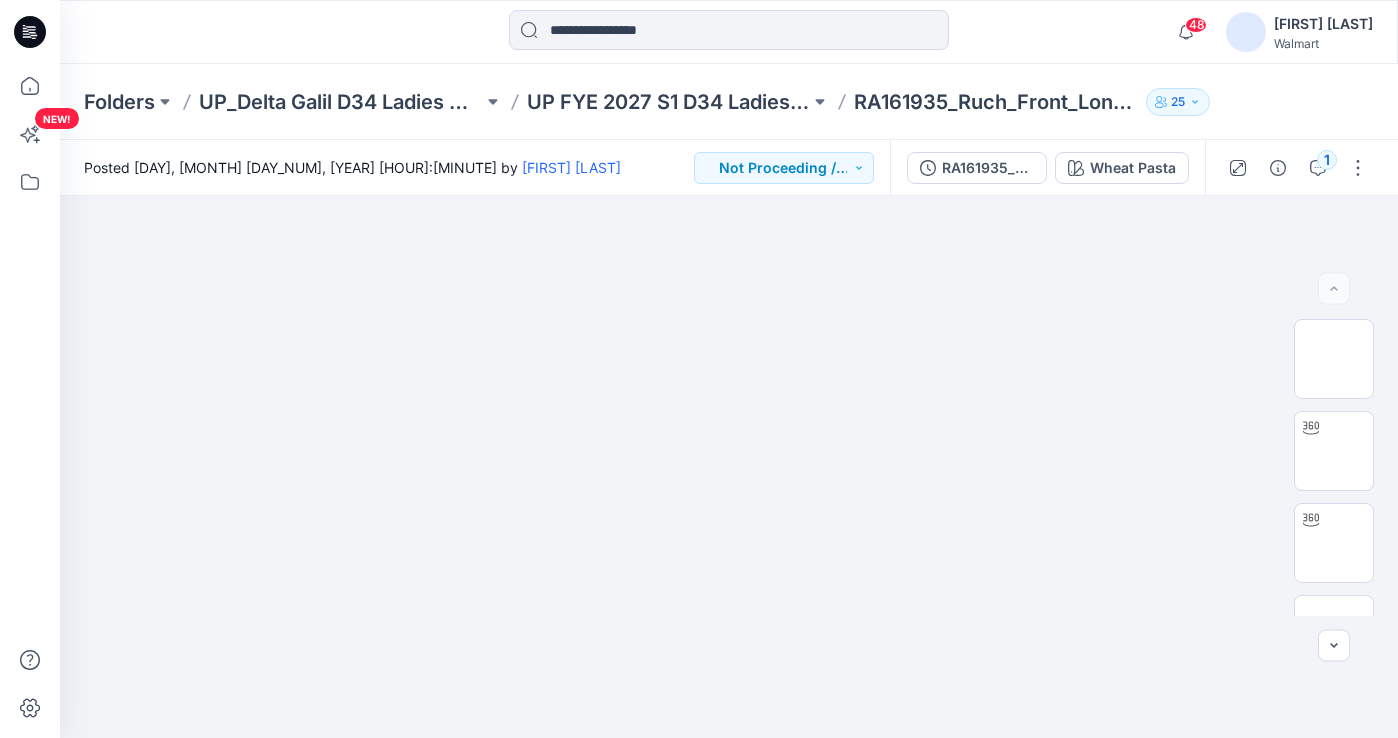 scroll, scrollTop: 0, scrollLeft: 0, axis: both 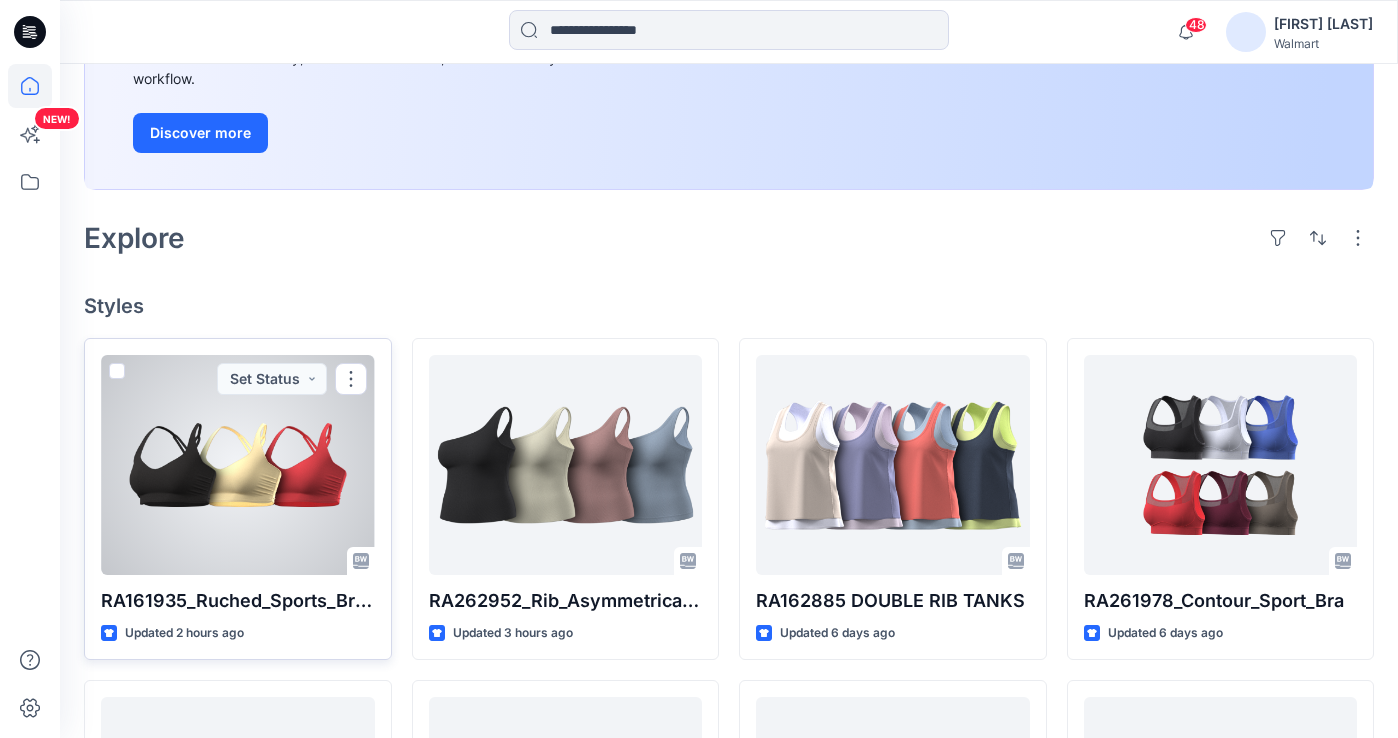 click at bounding box center (238, 465) 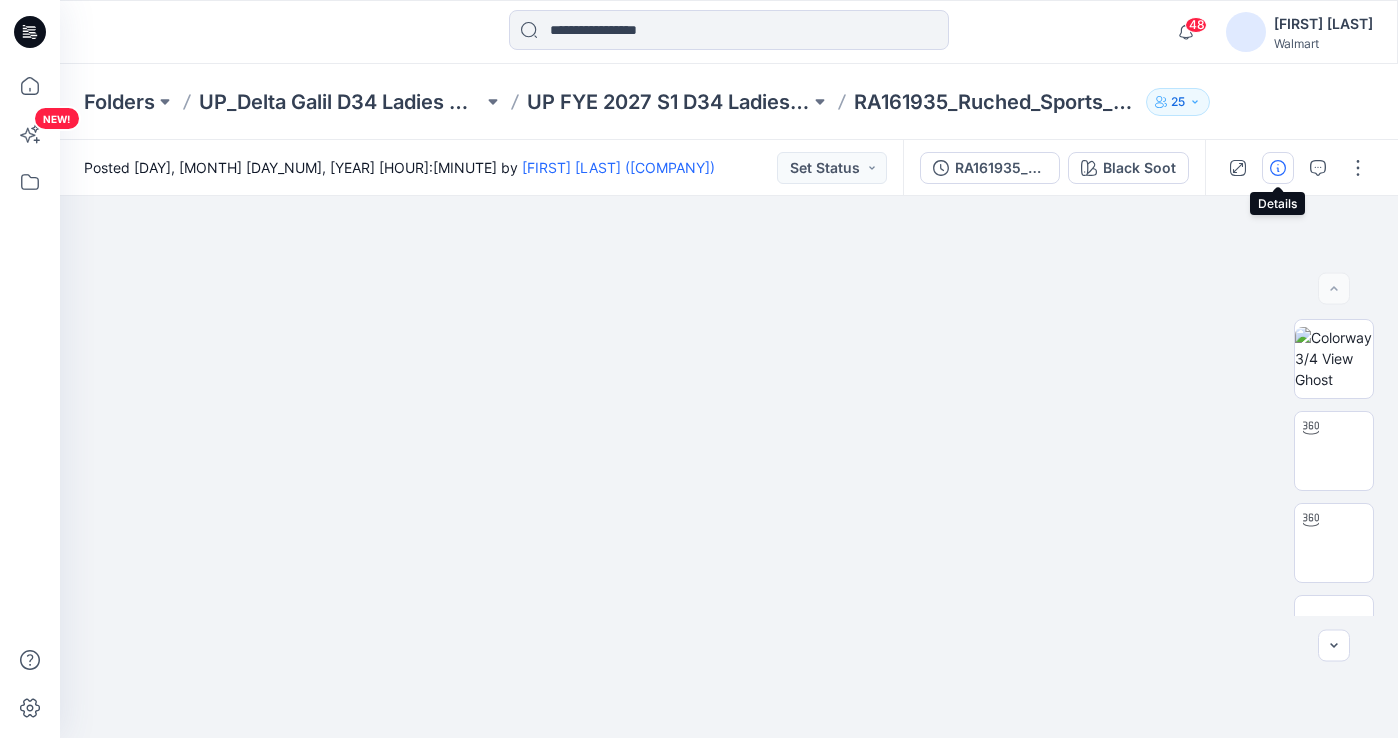 click 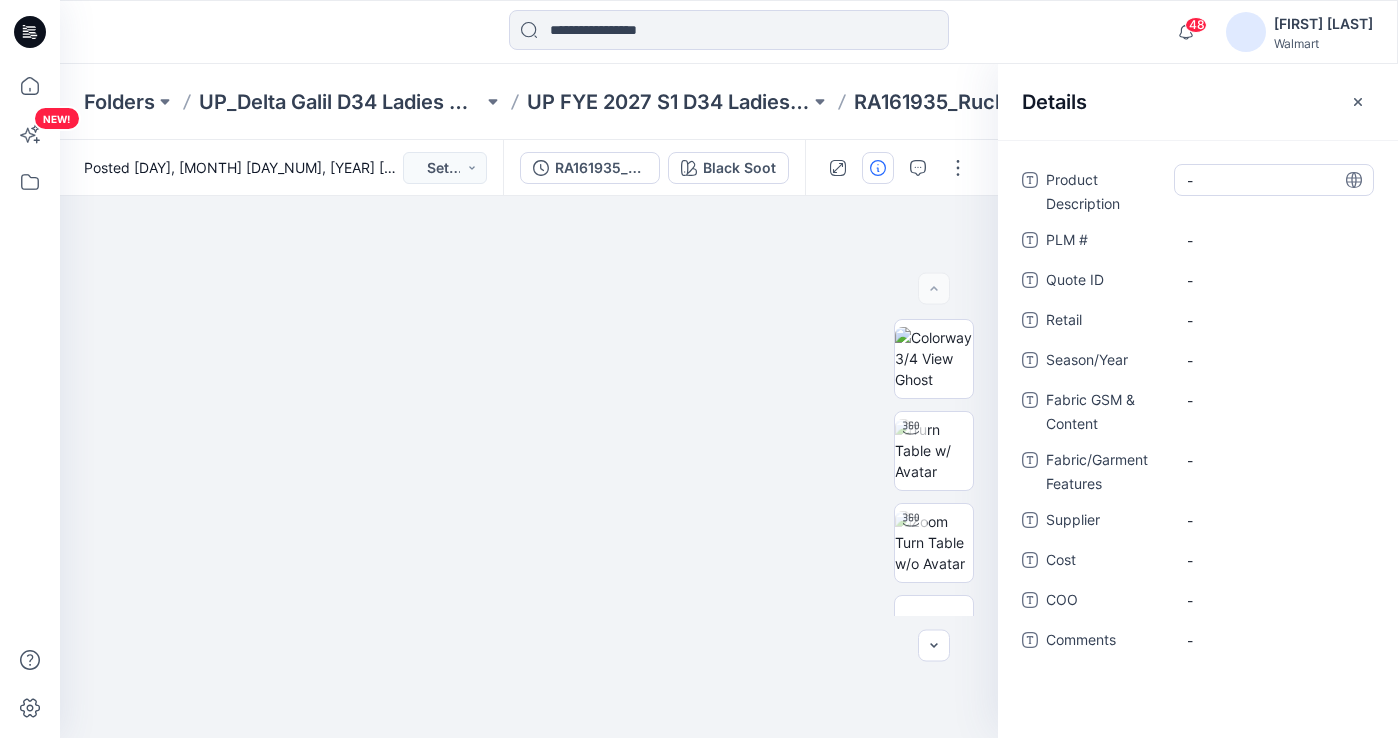 click on "-" at bounding box center (1274, 180) 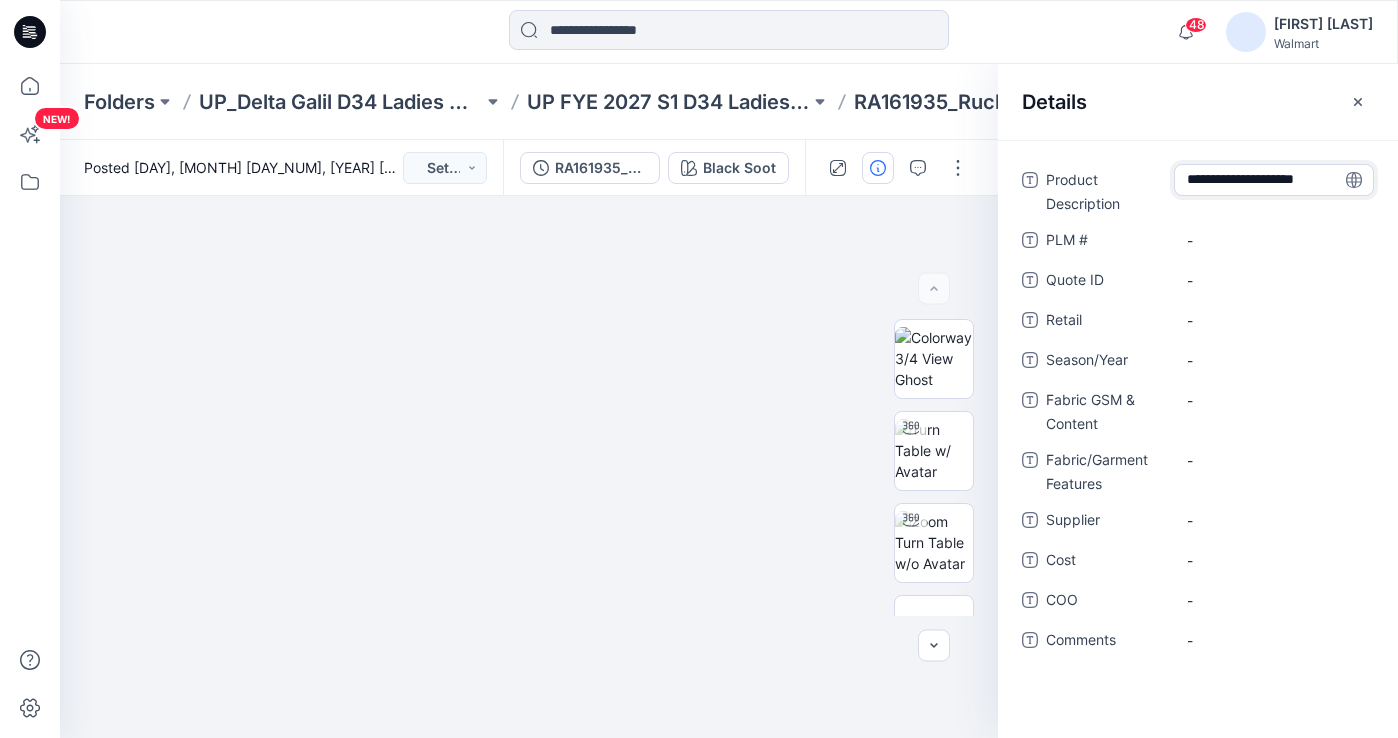 scroll, scrollTop: 0, scrollLeft: 0, axis: both 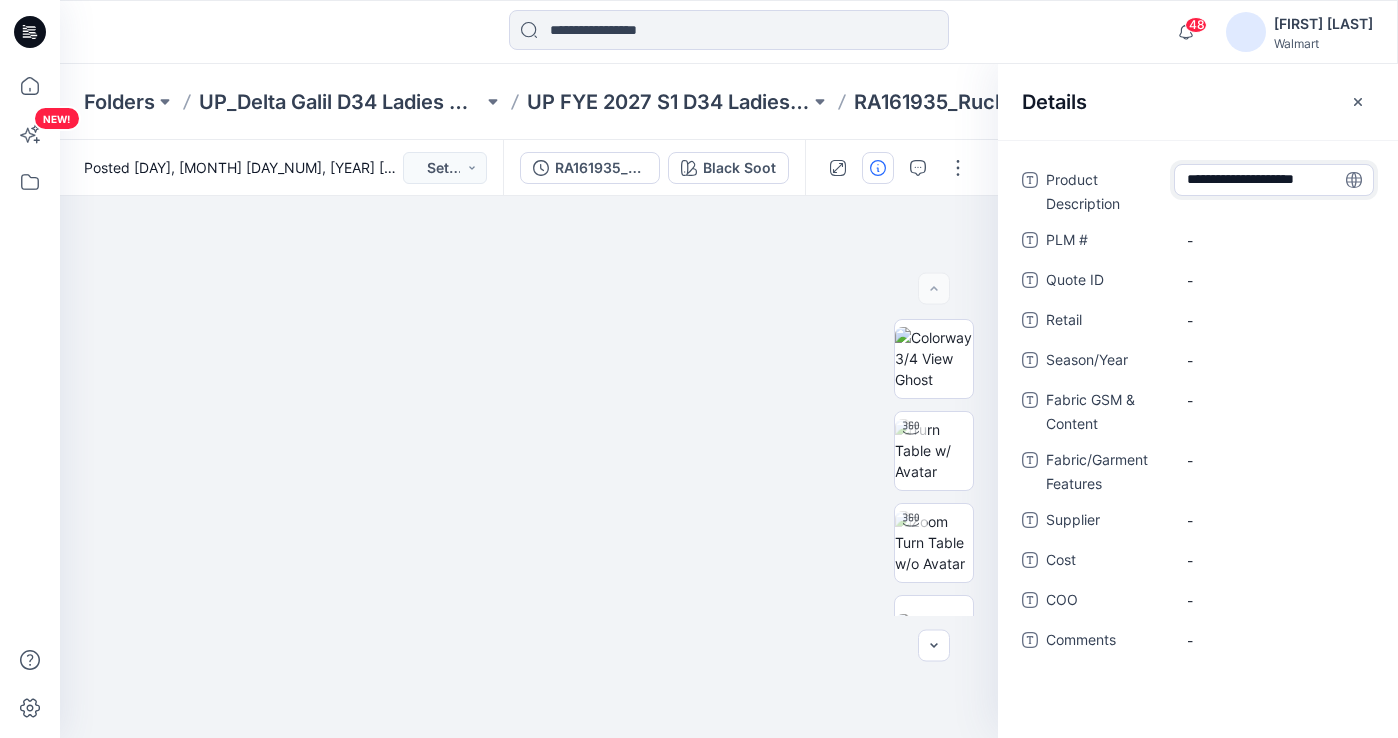 type on "**********" 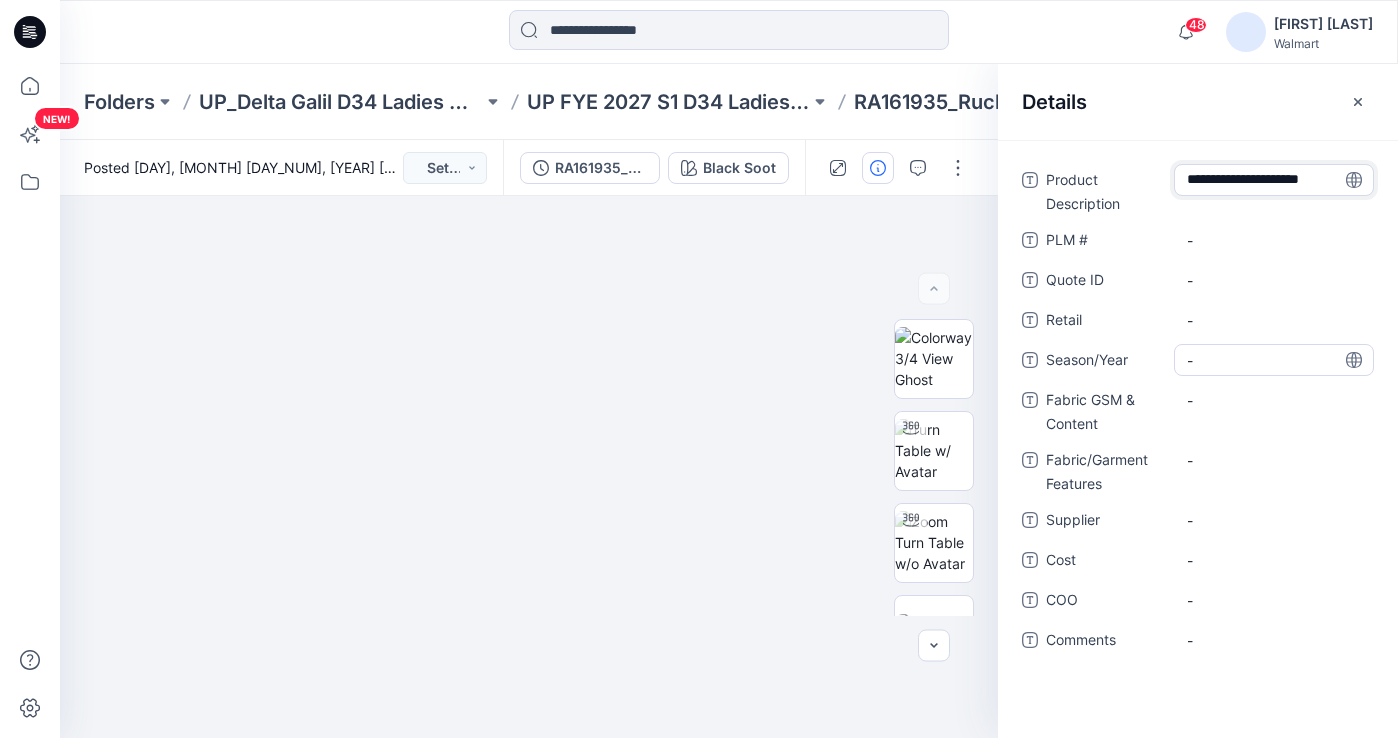click on "-" at bounding box center [1274, 360] 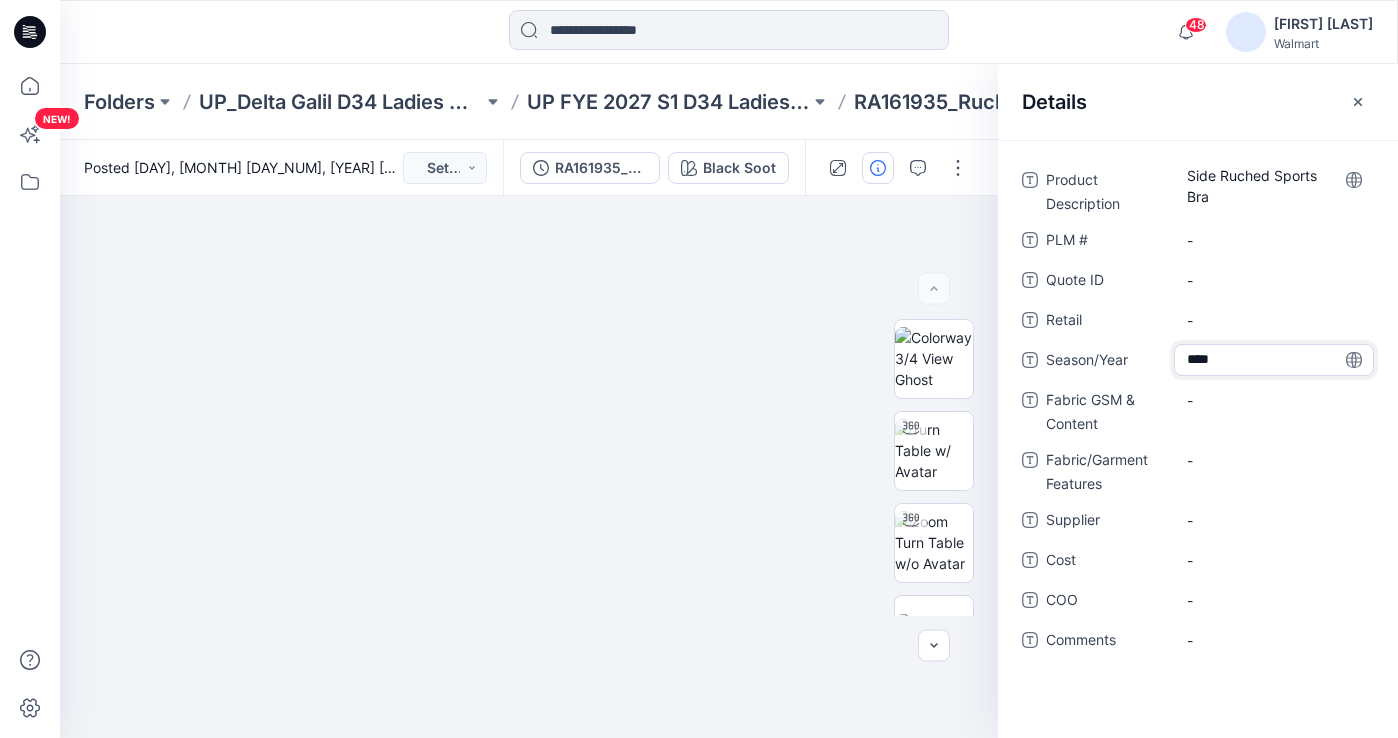 type on "*****" 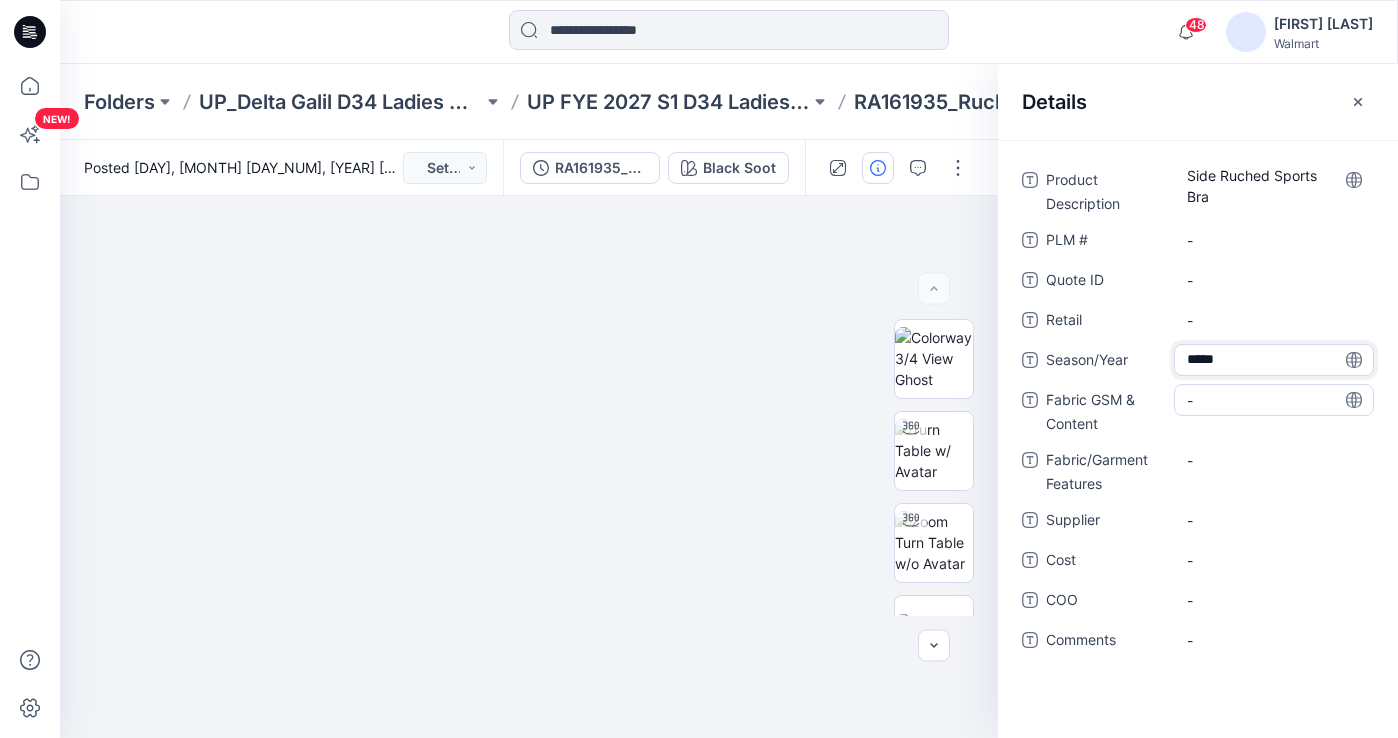 click on "-" at bounding box center [1274, 400] 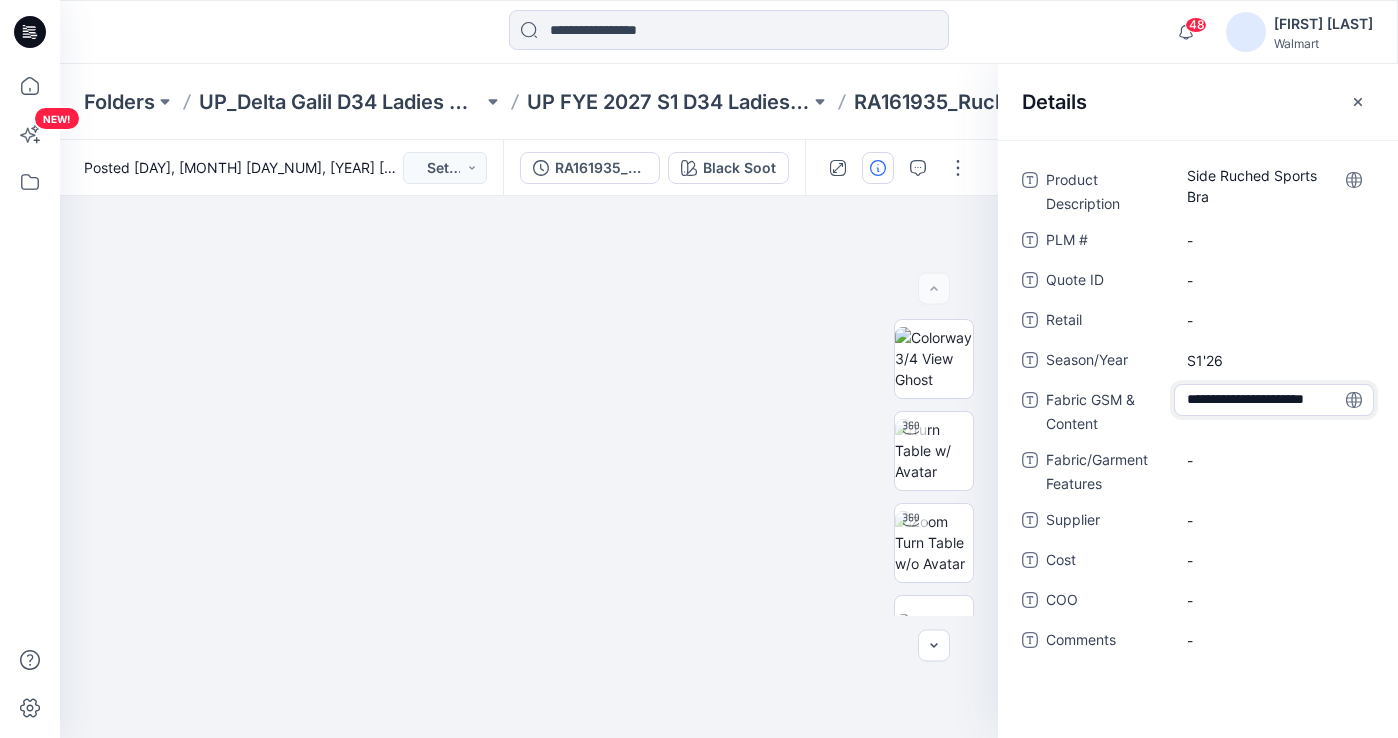 scroll, scrollTop: 14, scrollLeft: 0, axis: vertical 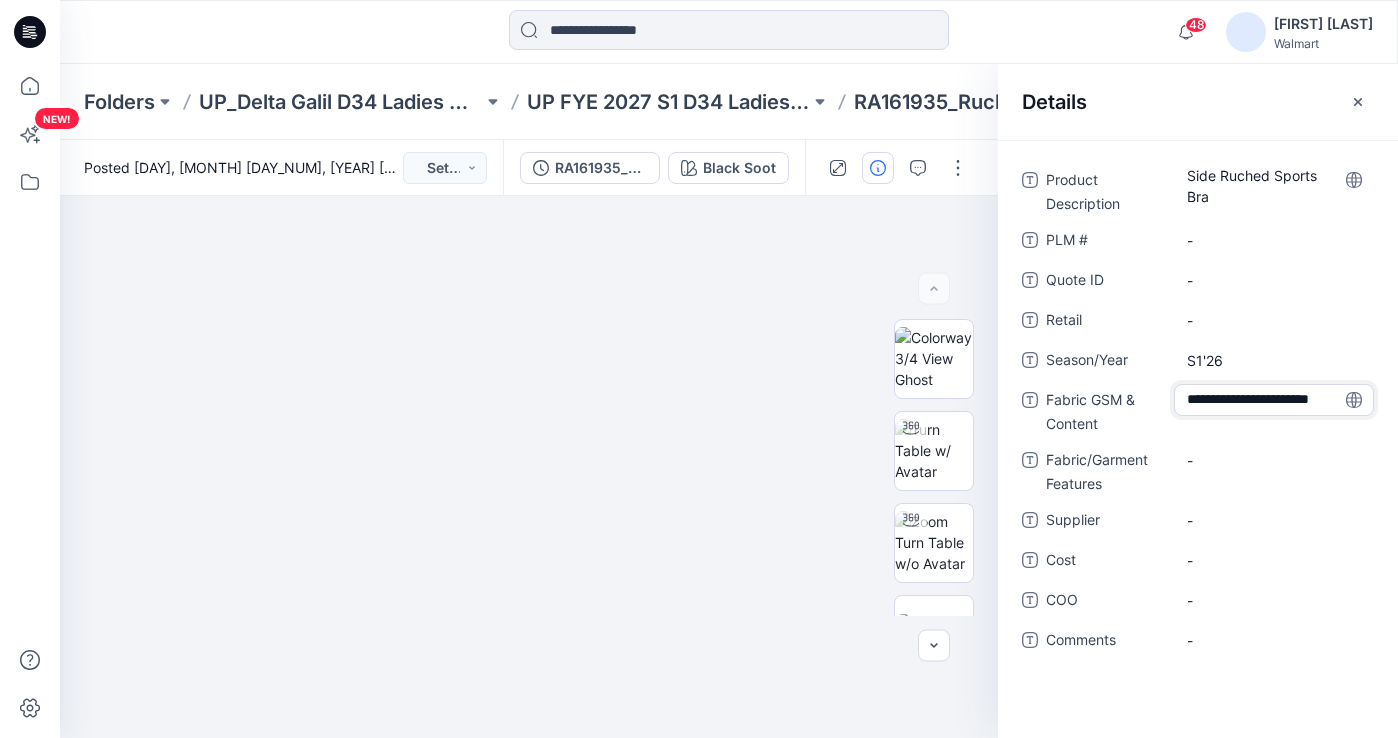 type on "**********" 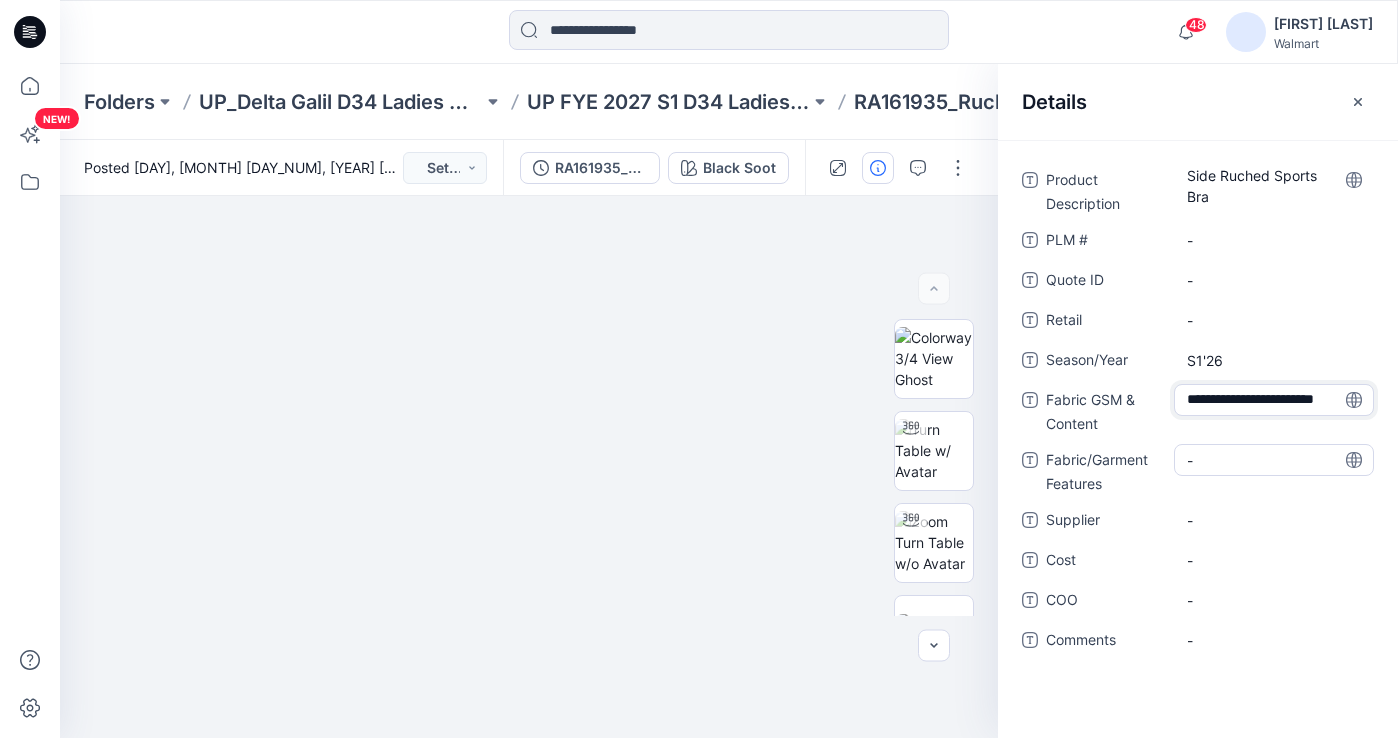 click on "-" at bounding box center (1274, 460) 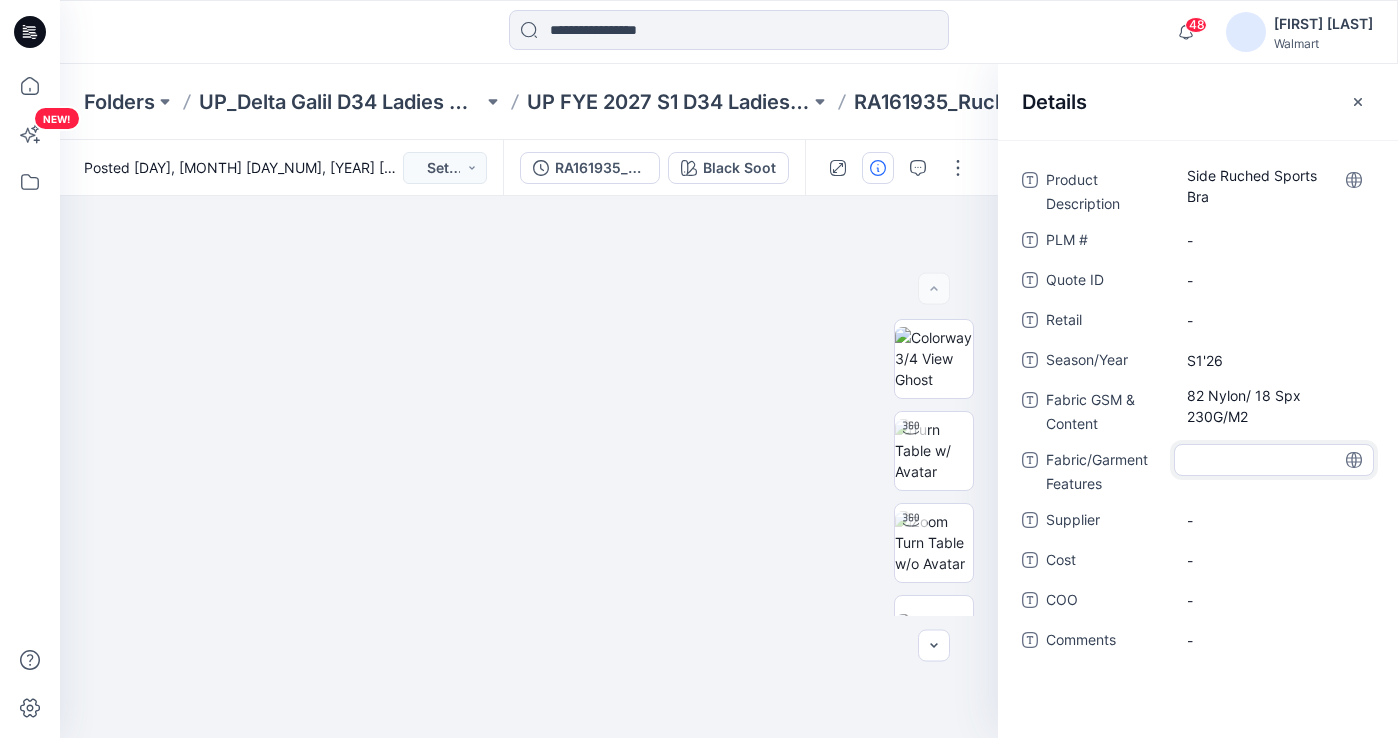 click at bounding box center (1274, 460) 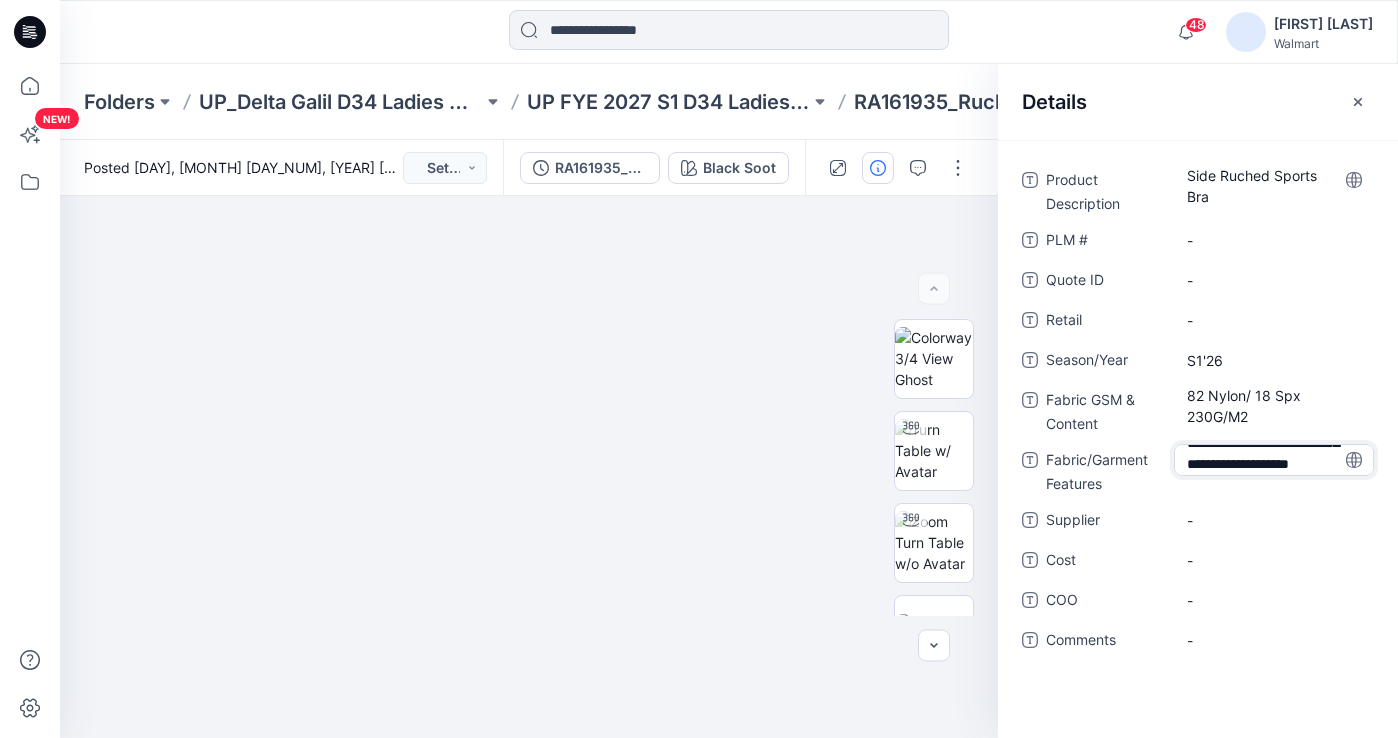 scroll, scrollTop: 77, scrollLeft: 0, axis: vertical 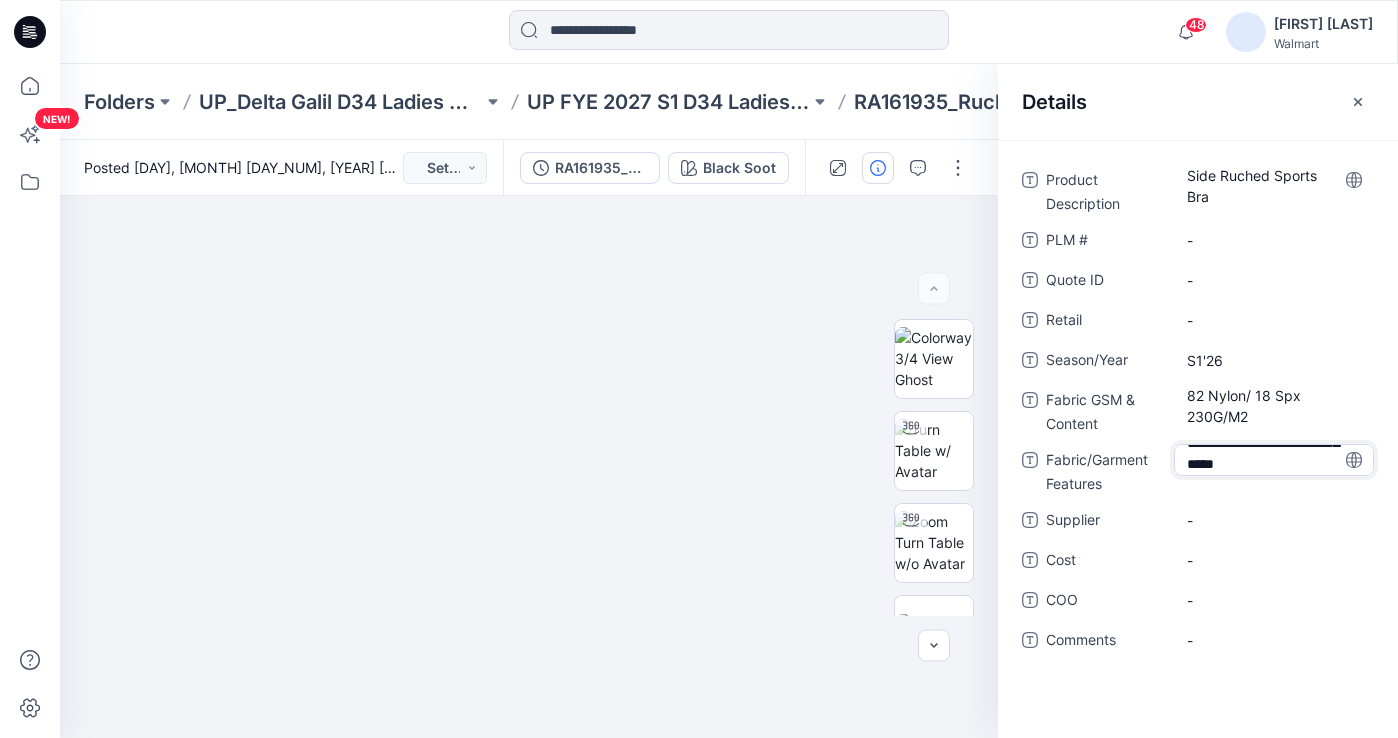 type on "**********" 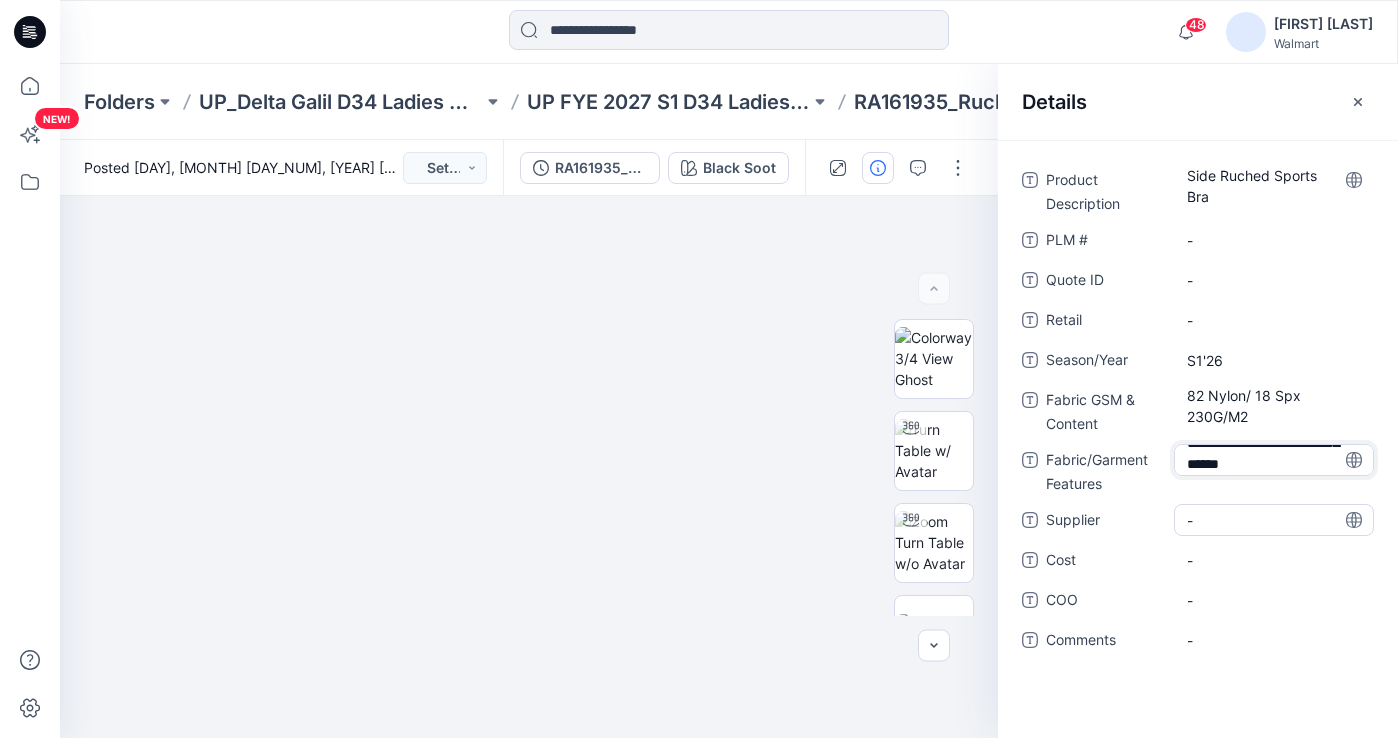 click on "-" at bounding box center [1274, 520] 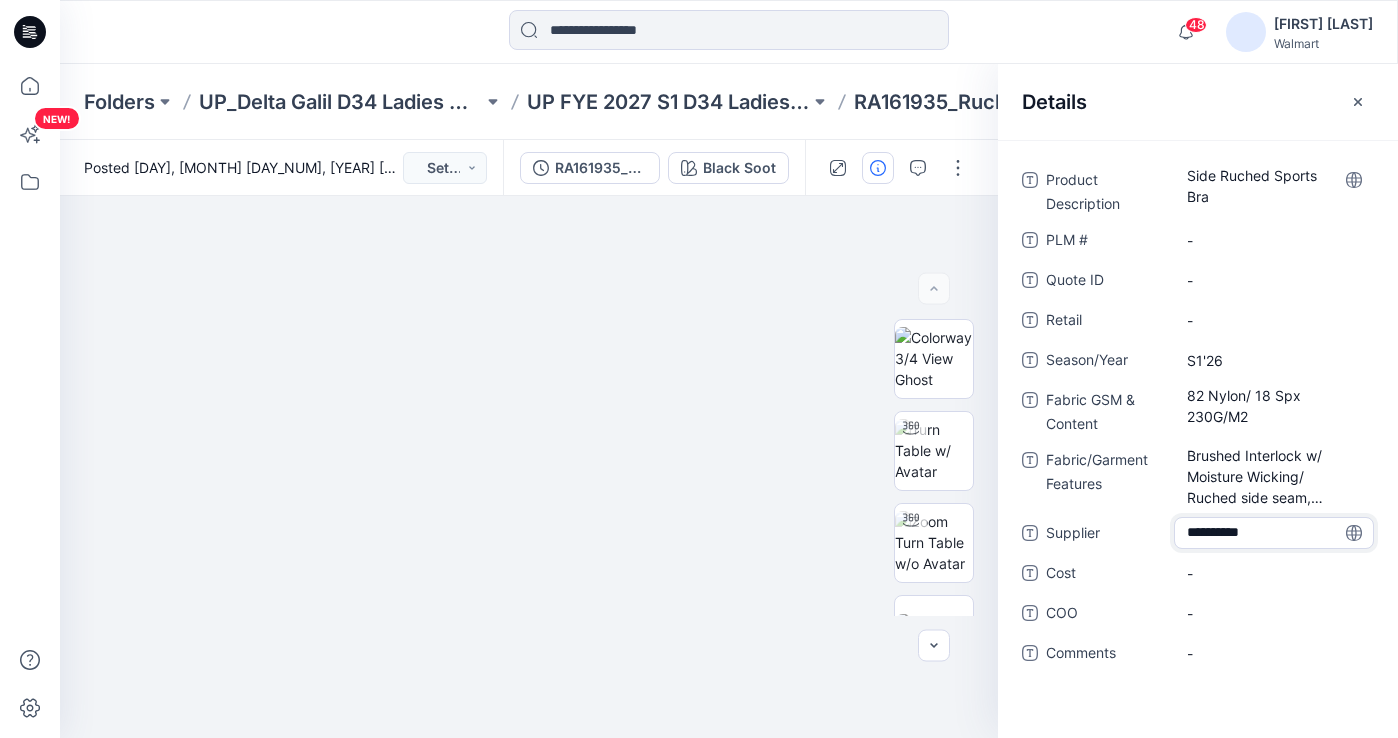 type on "**********" 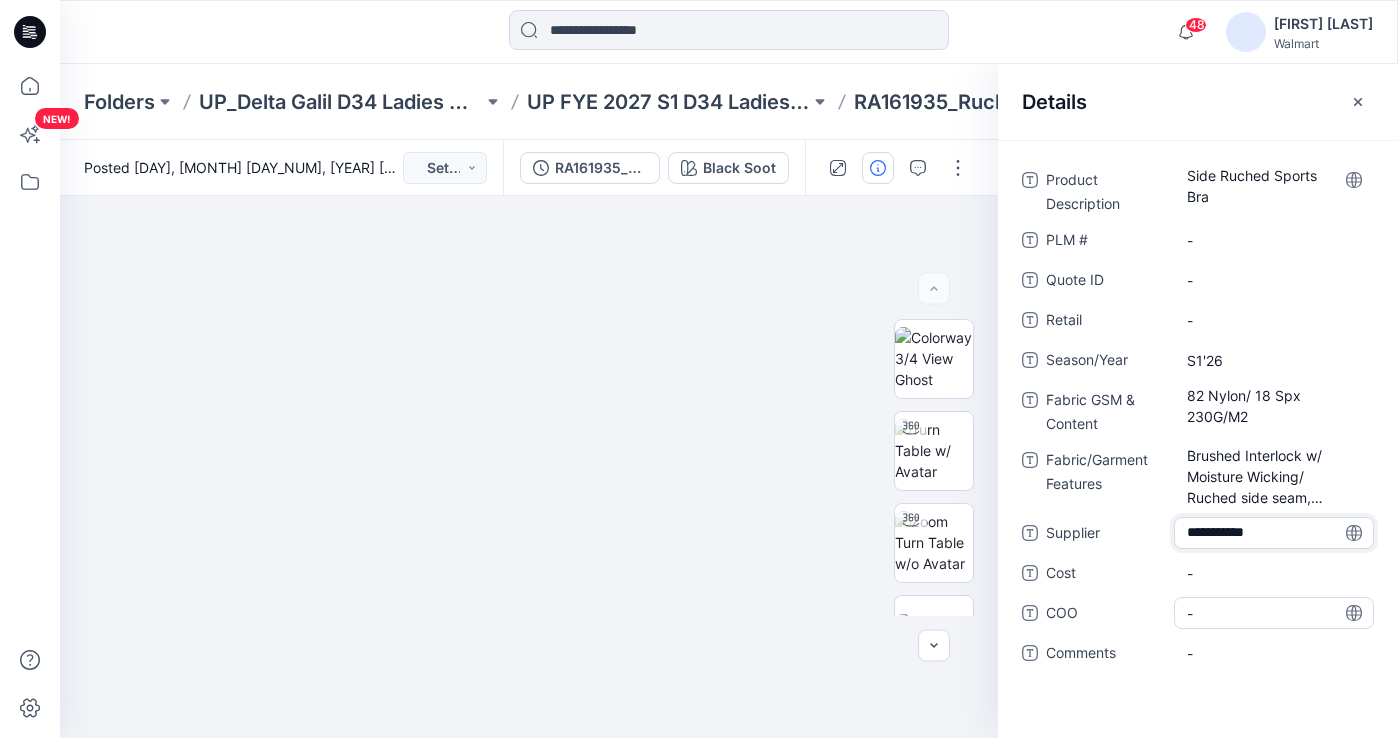 click on "-" at bounding box center (1274, 613) 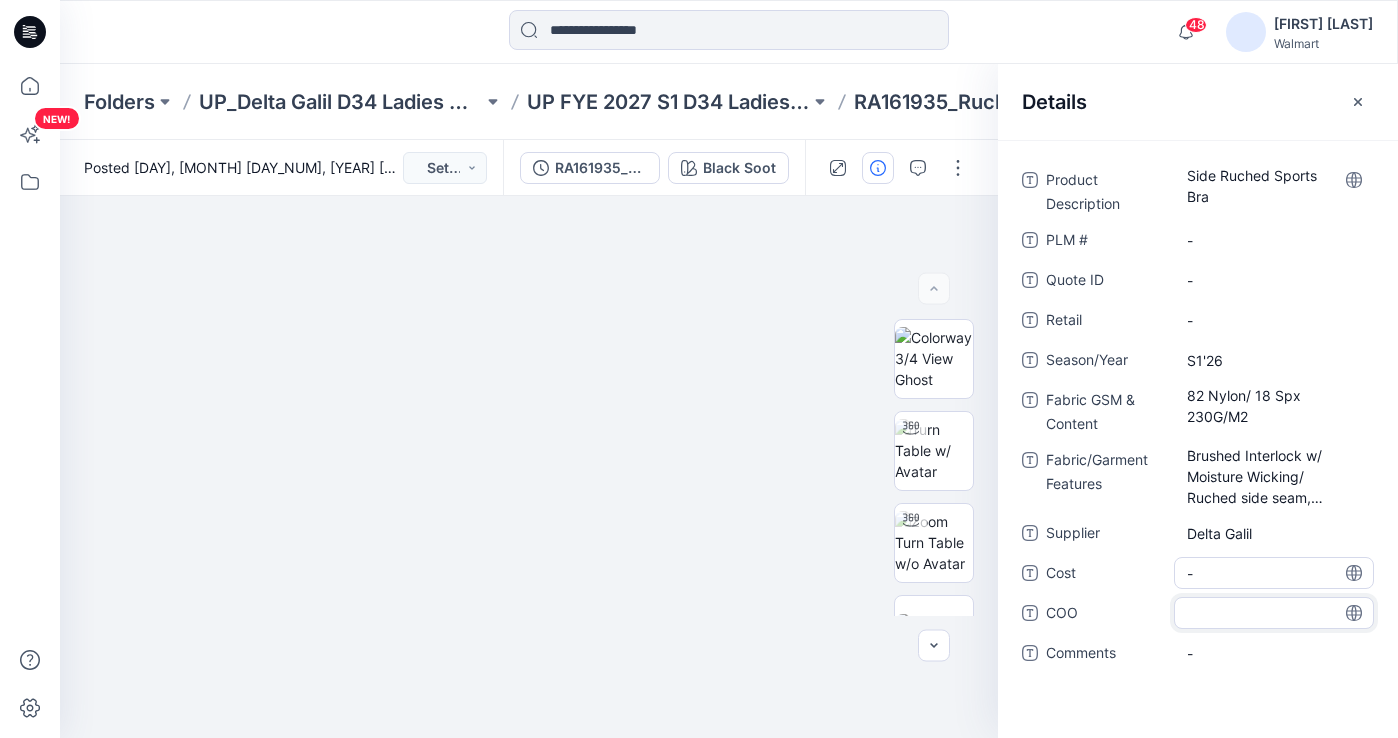 click on "-" at bounding box center (1274, 573) 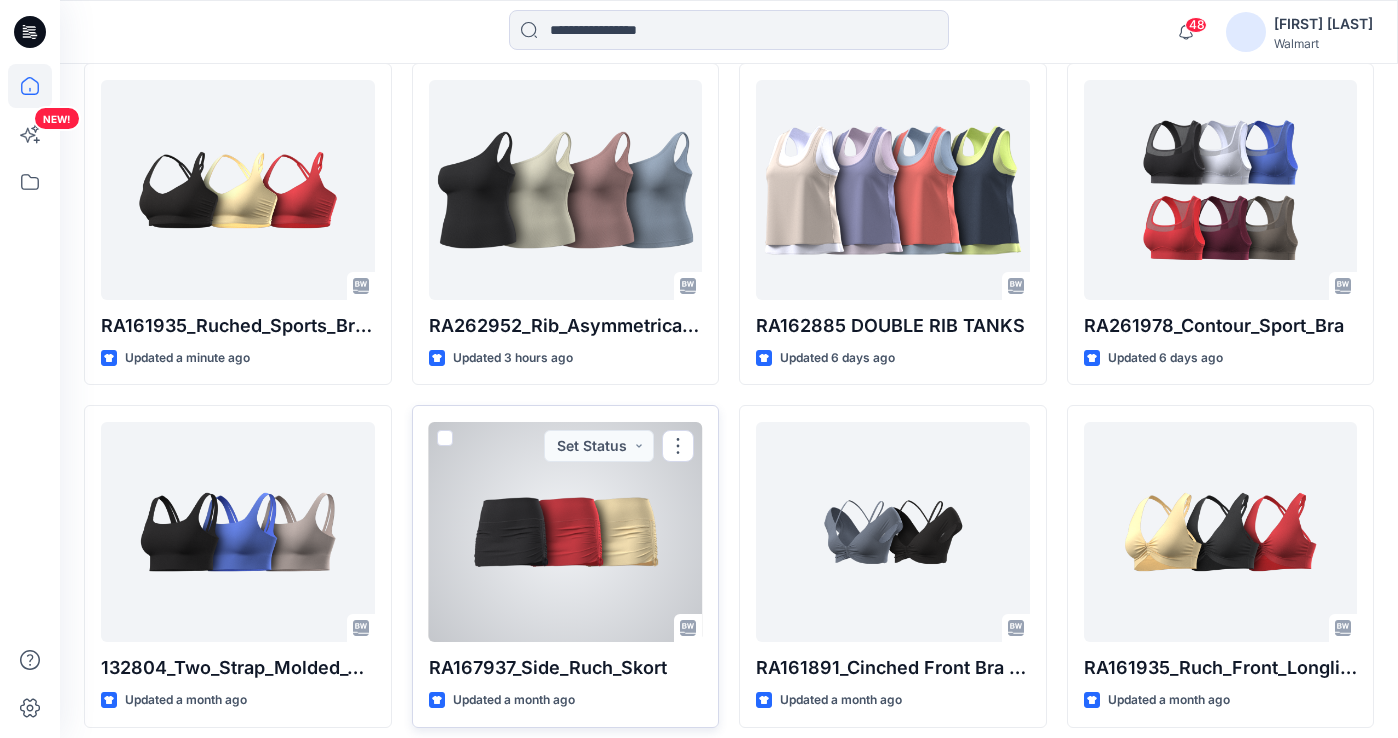 scroll, scrollTop: 359, scrollLeft: 0, axis: vertical 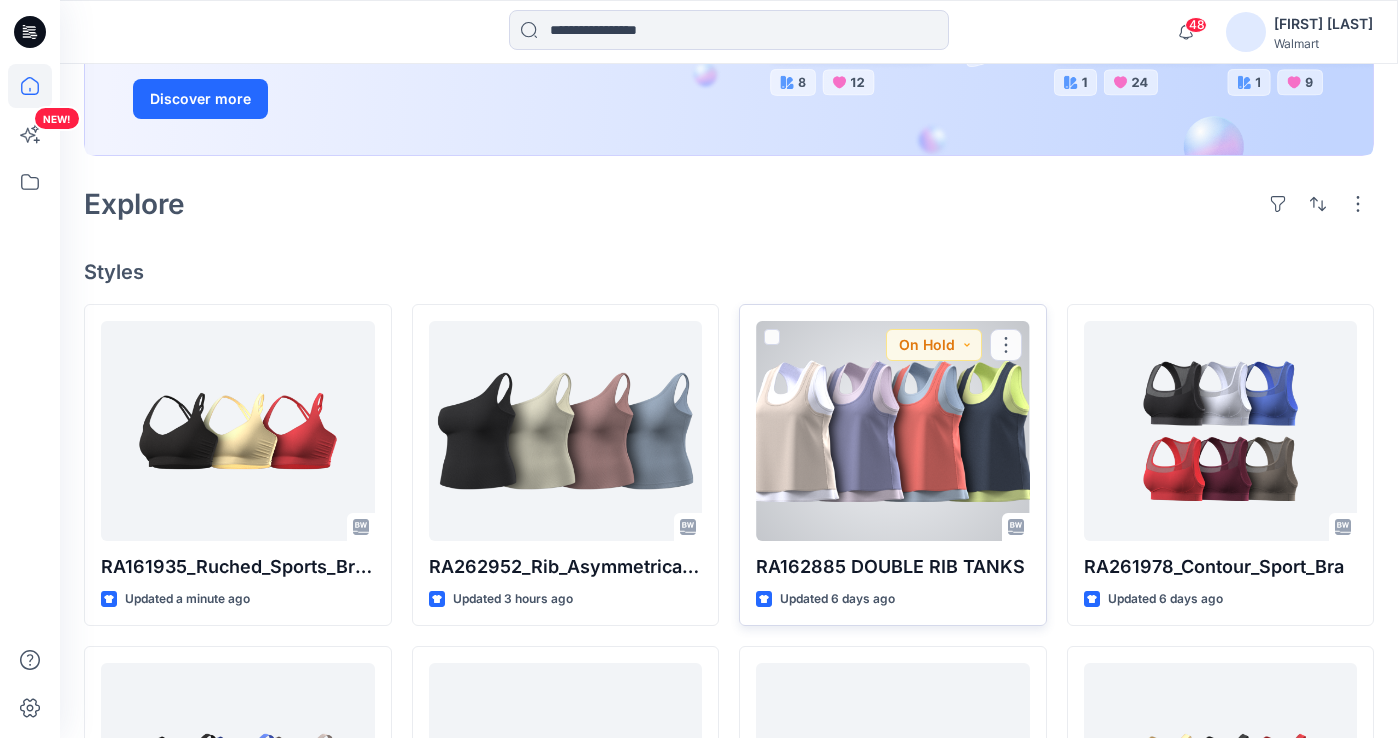 click at bounding box center (893, 431) 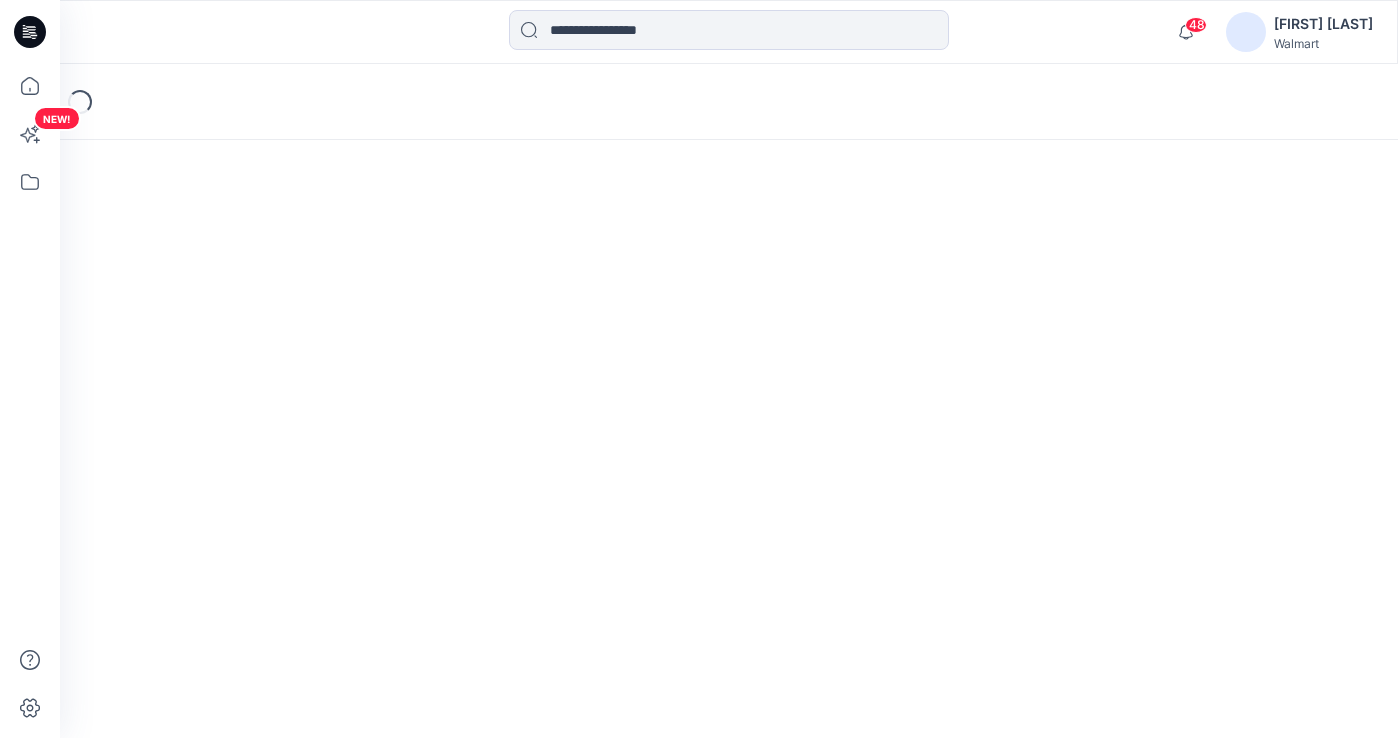 scroll, scrollTop: 0, scrollLeft: 0, axis: both 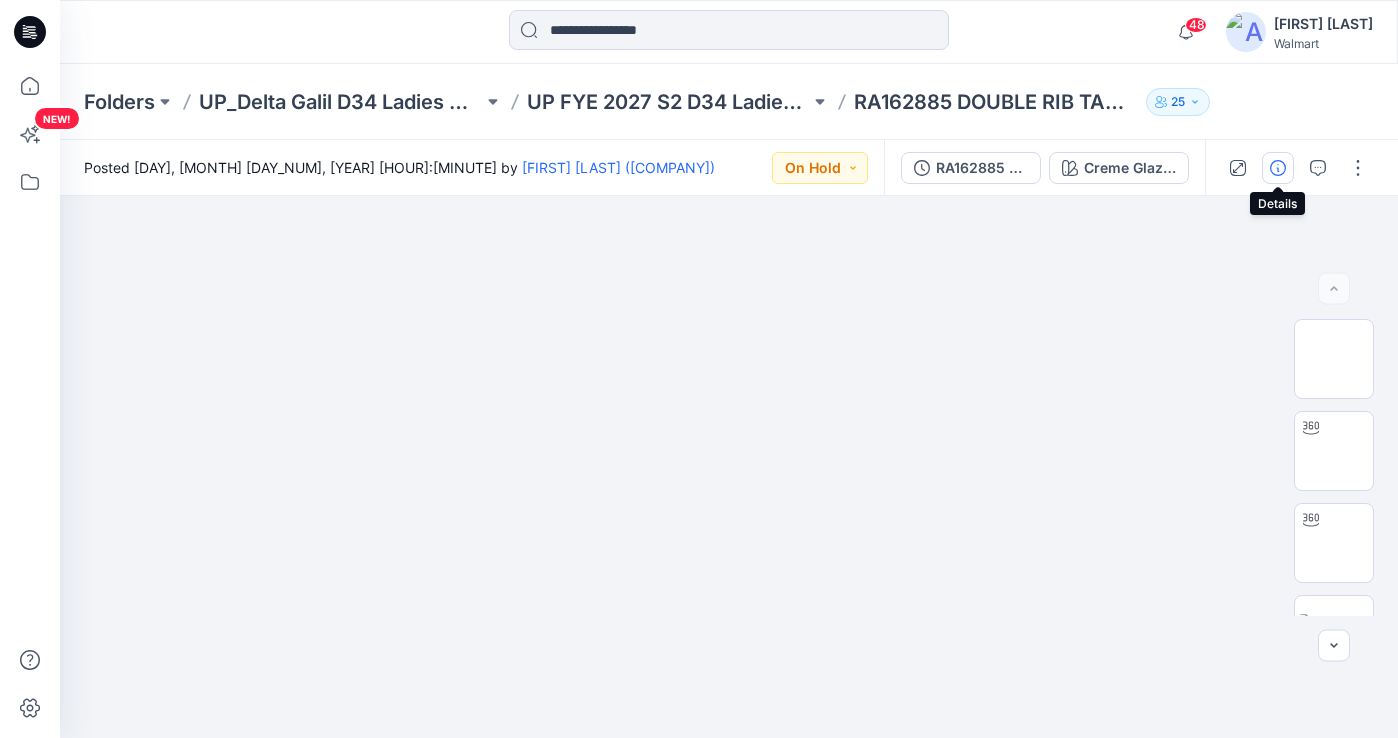 click 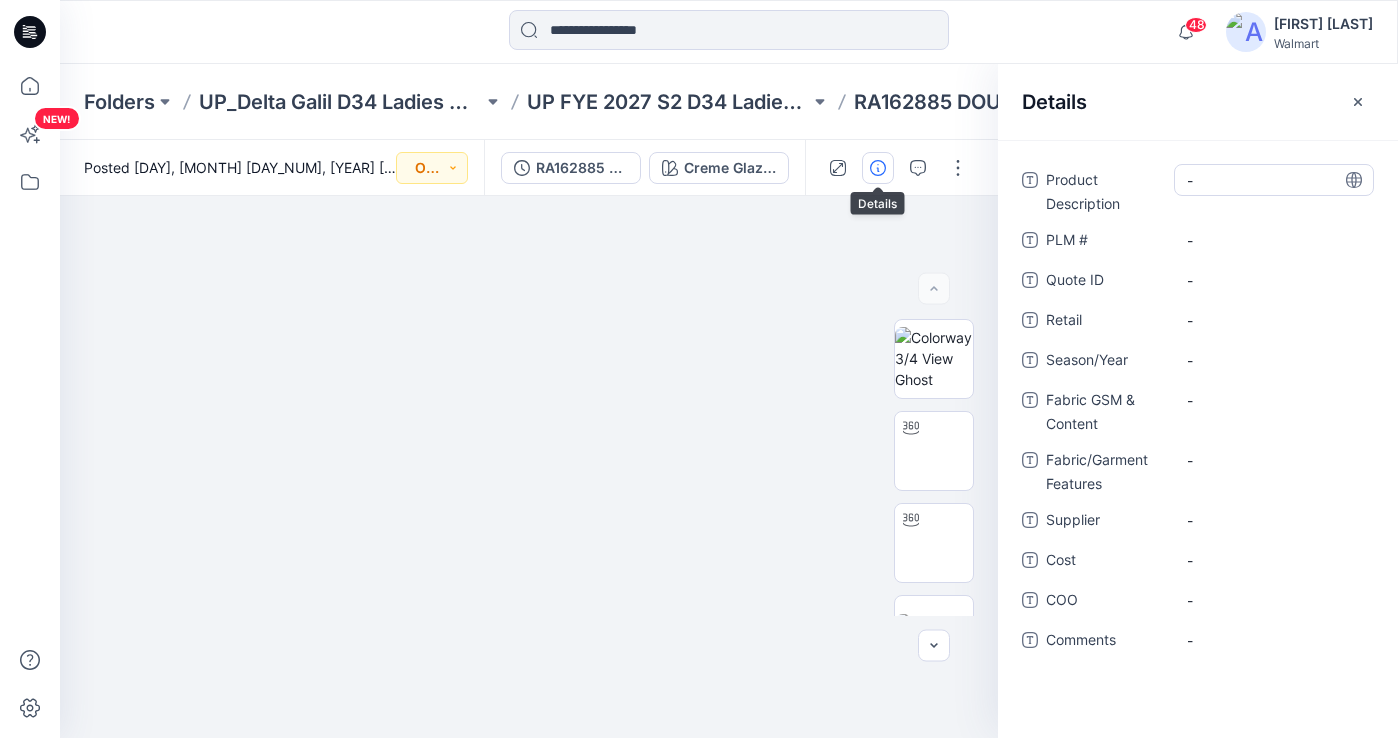 click on "-" at bounding box center (1274, 180) 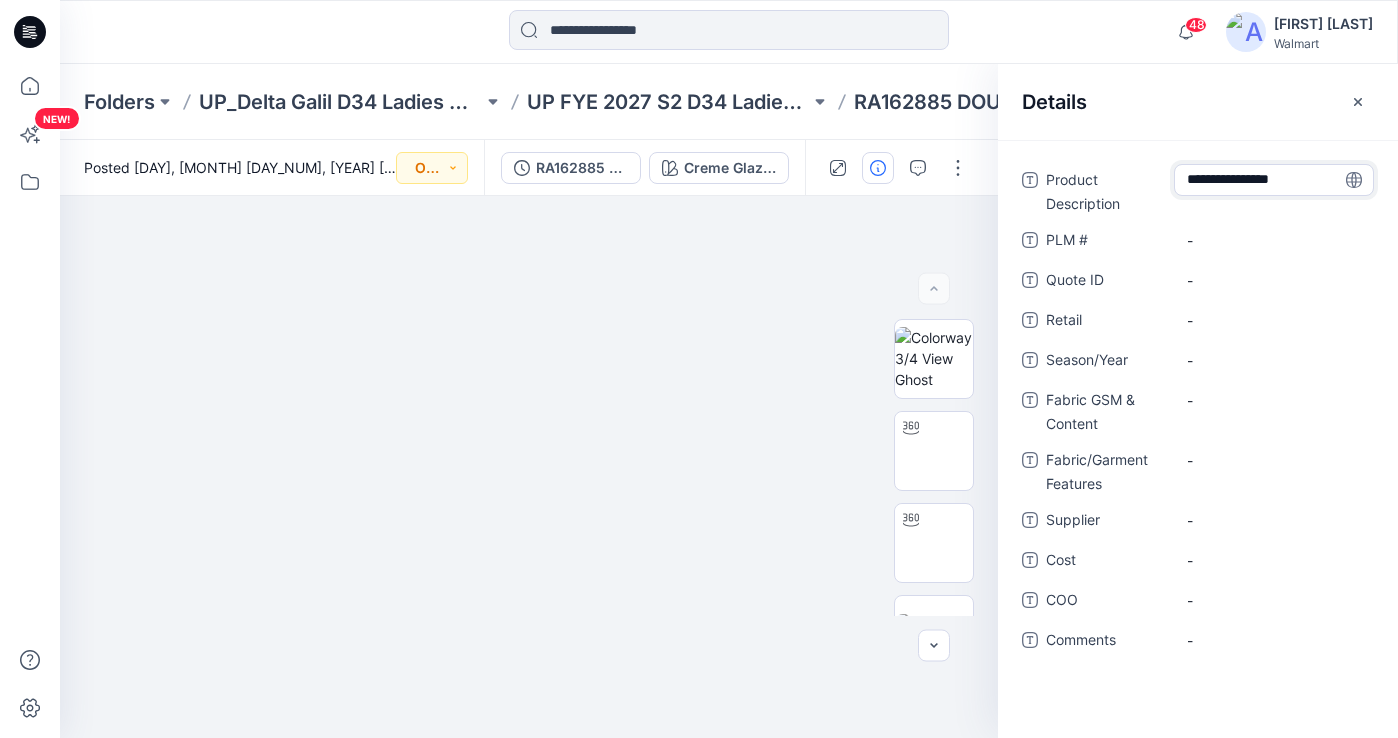 type on "**********" 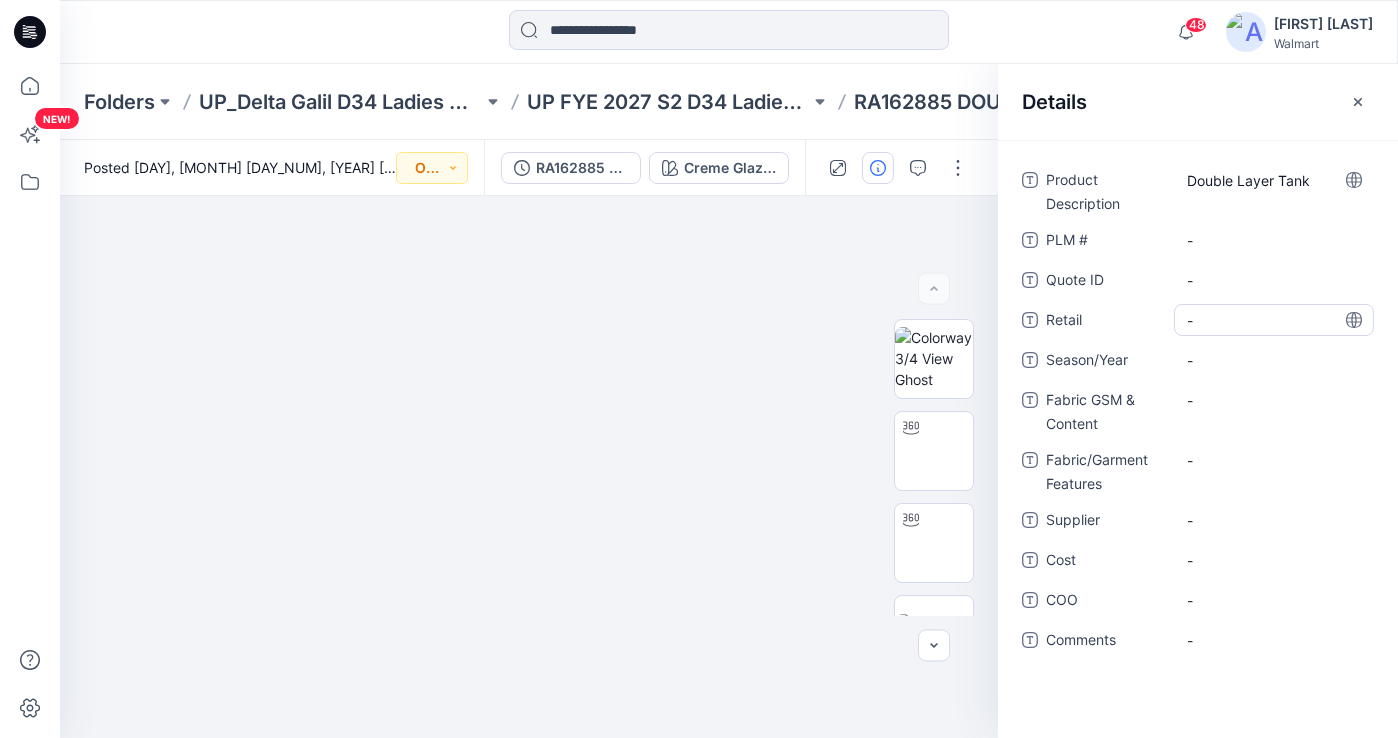 click on "-" at bounding box center (1274, 320) 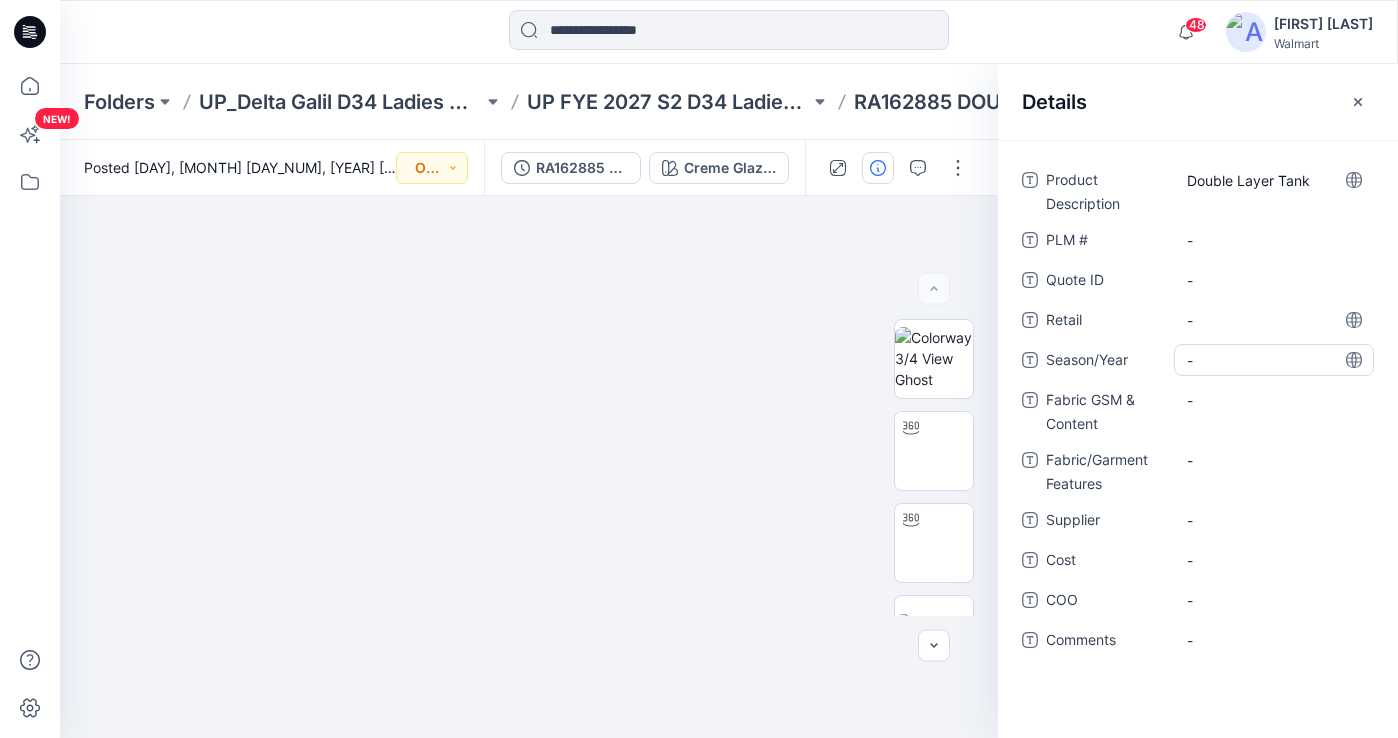 click on "-" at bounding box center [1274, 360] 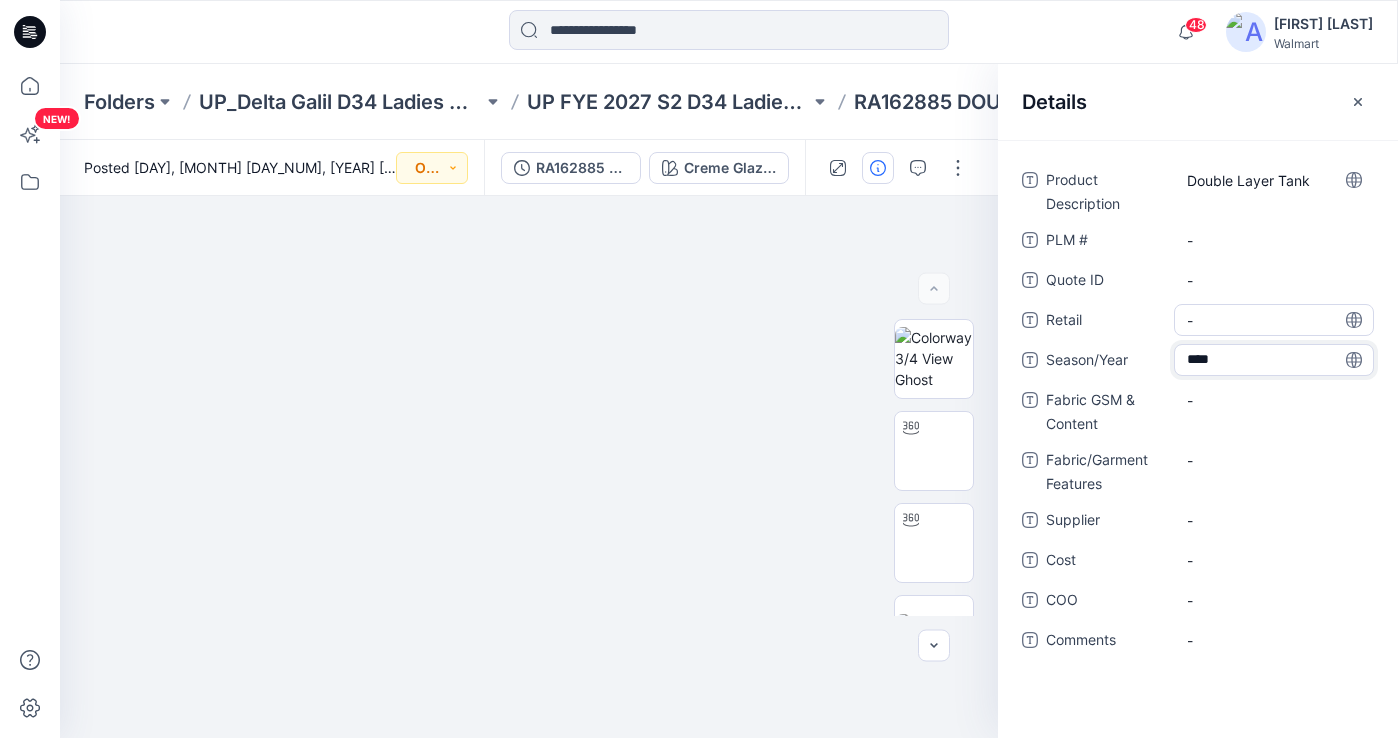 type on "*****" 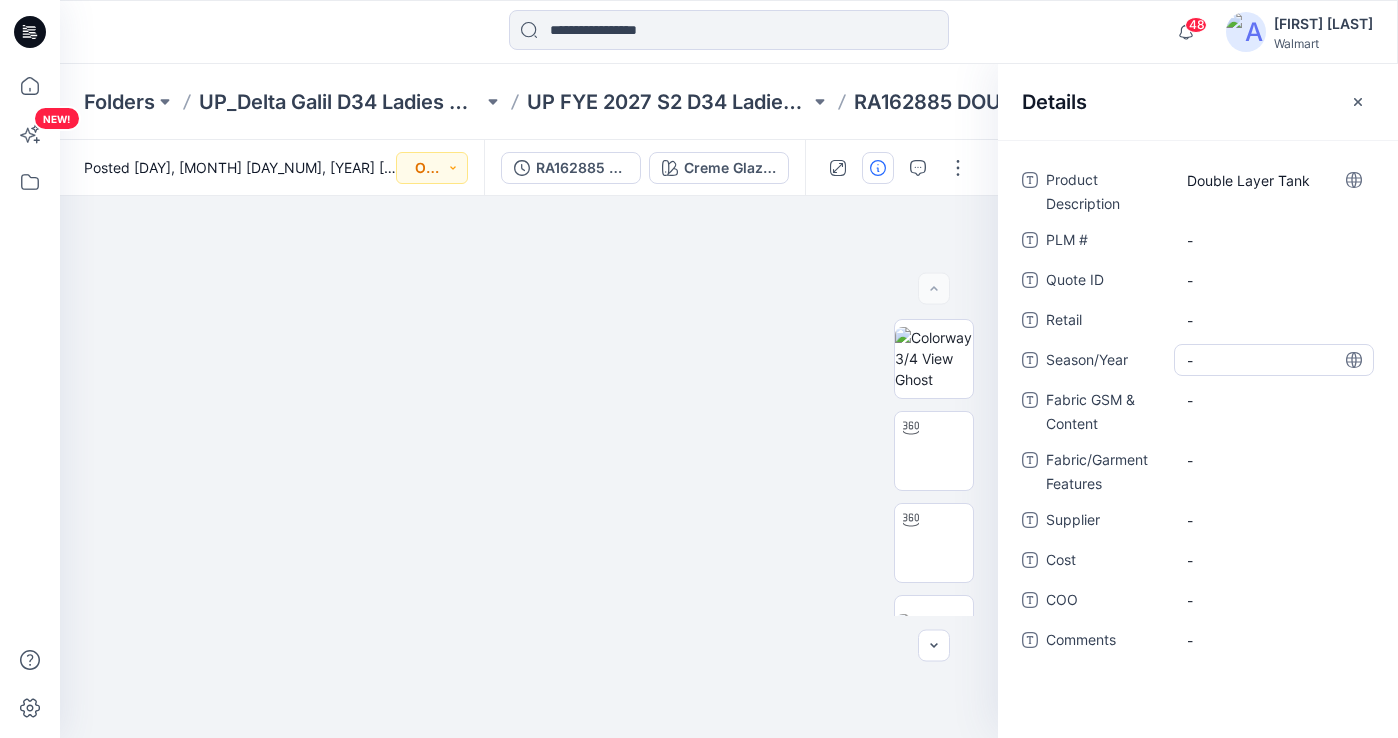 click on "-" at bounding box center [1274, 360] 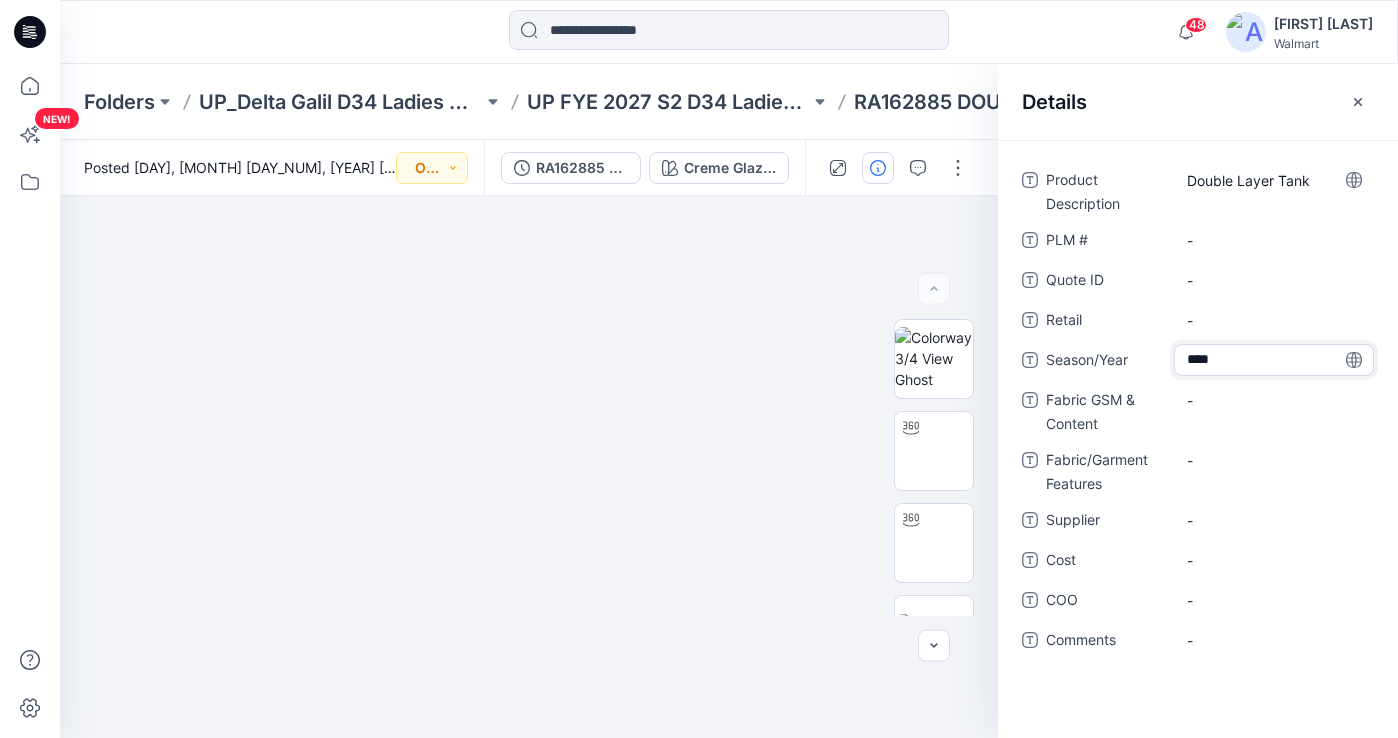 type on "*****" 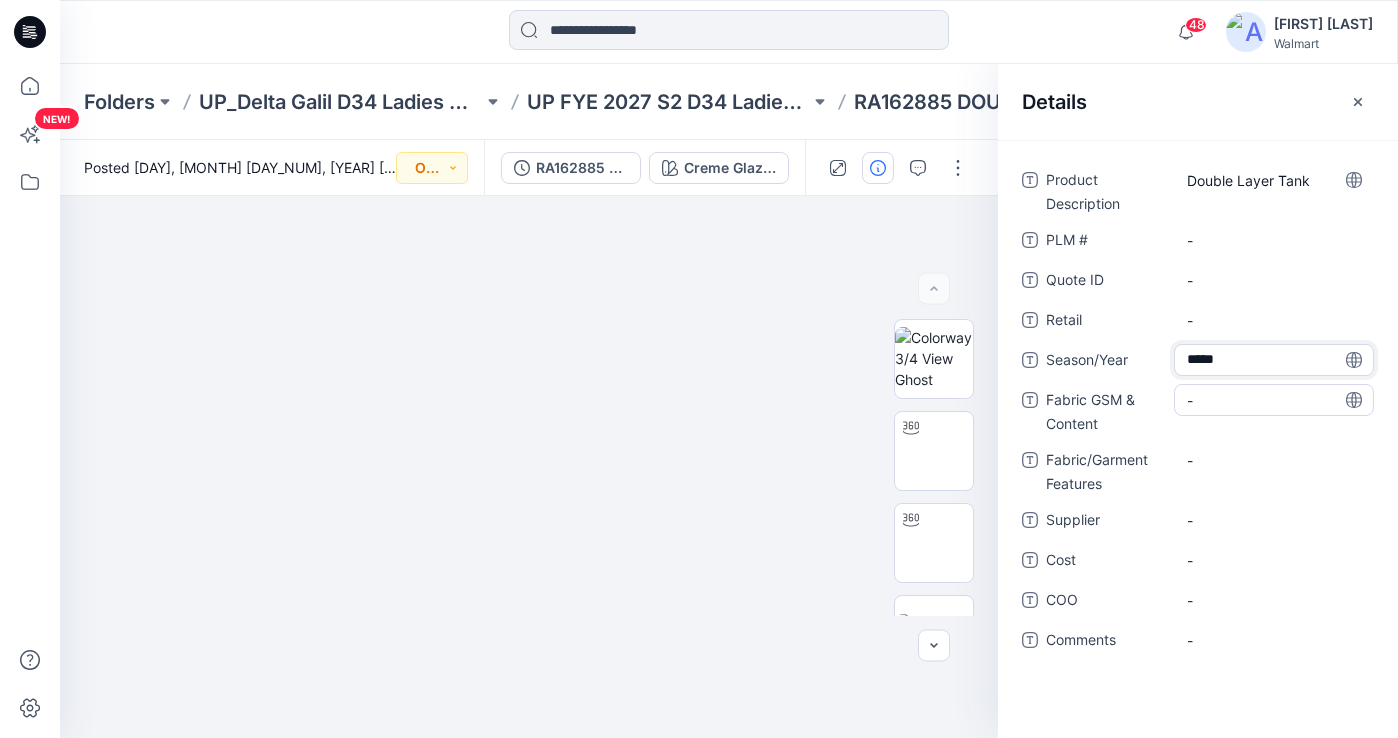 click on "-" at bounding box center [1274, 400] 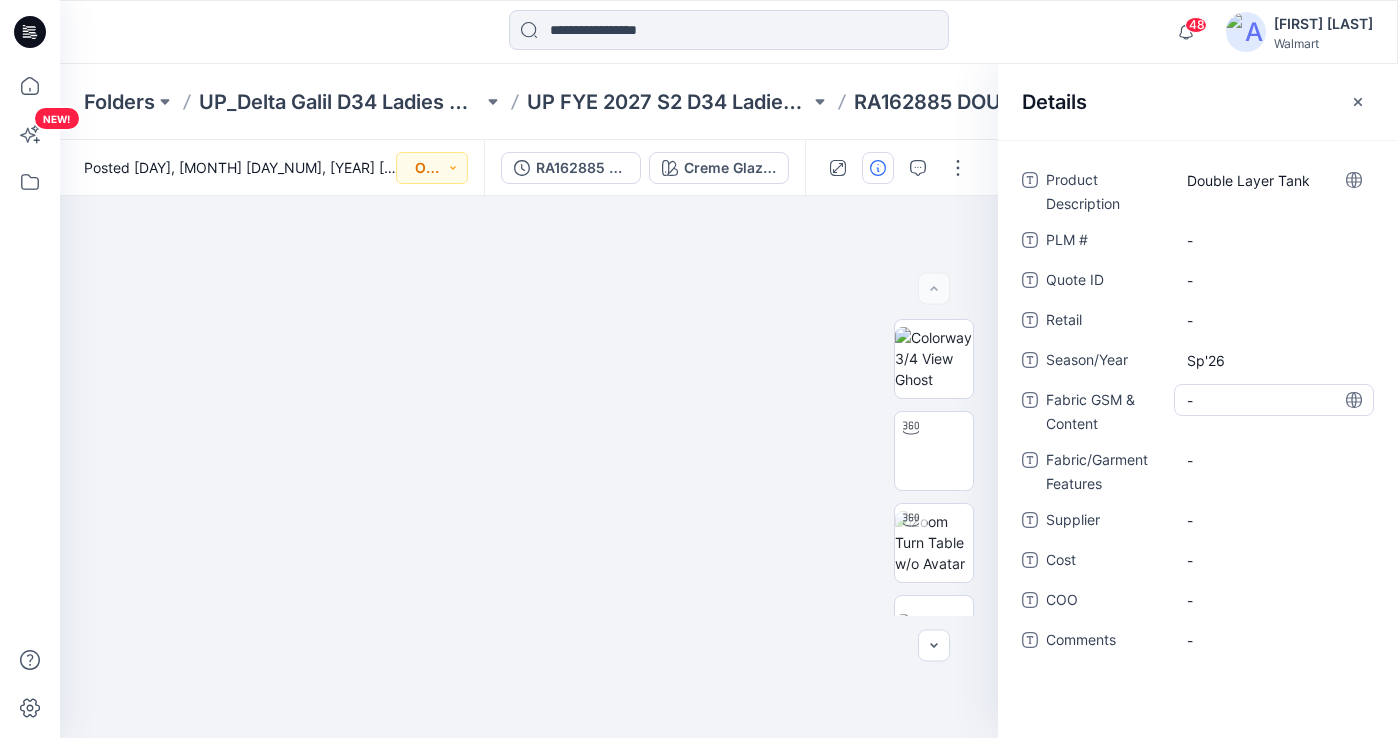 click on "-" at bounding box center (1274, 400) 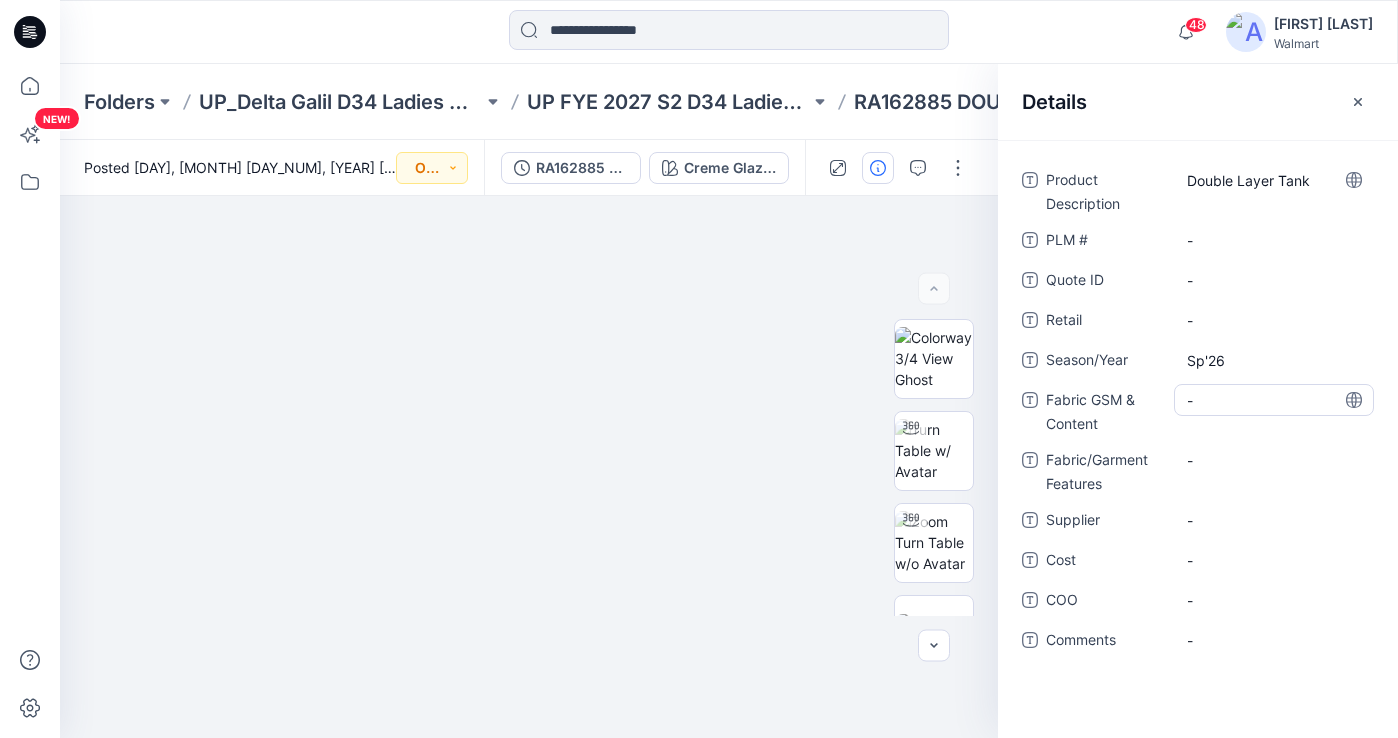 click on "-" at bounding box center (1274, 400) 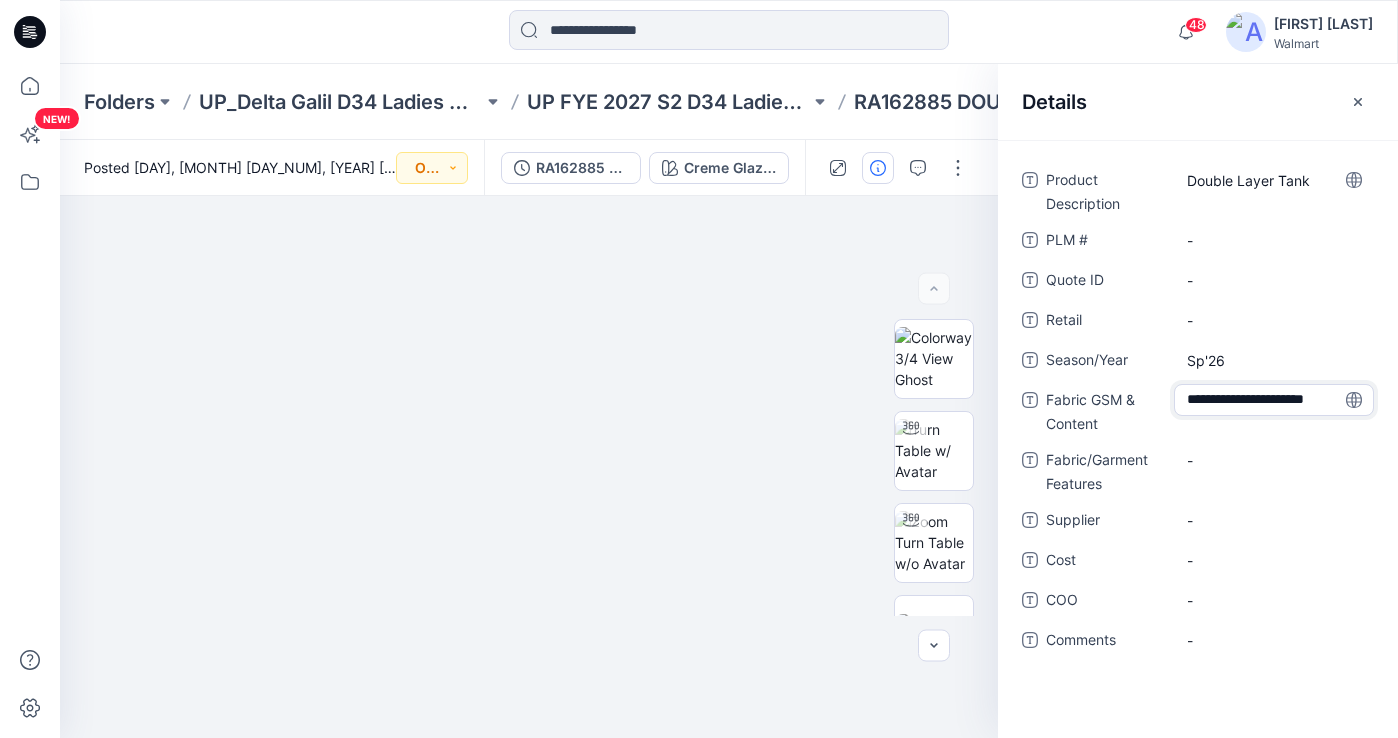 scroll, scrollTop: 14, scrollLeft: 0, axis: vertical 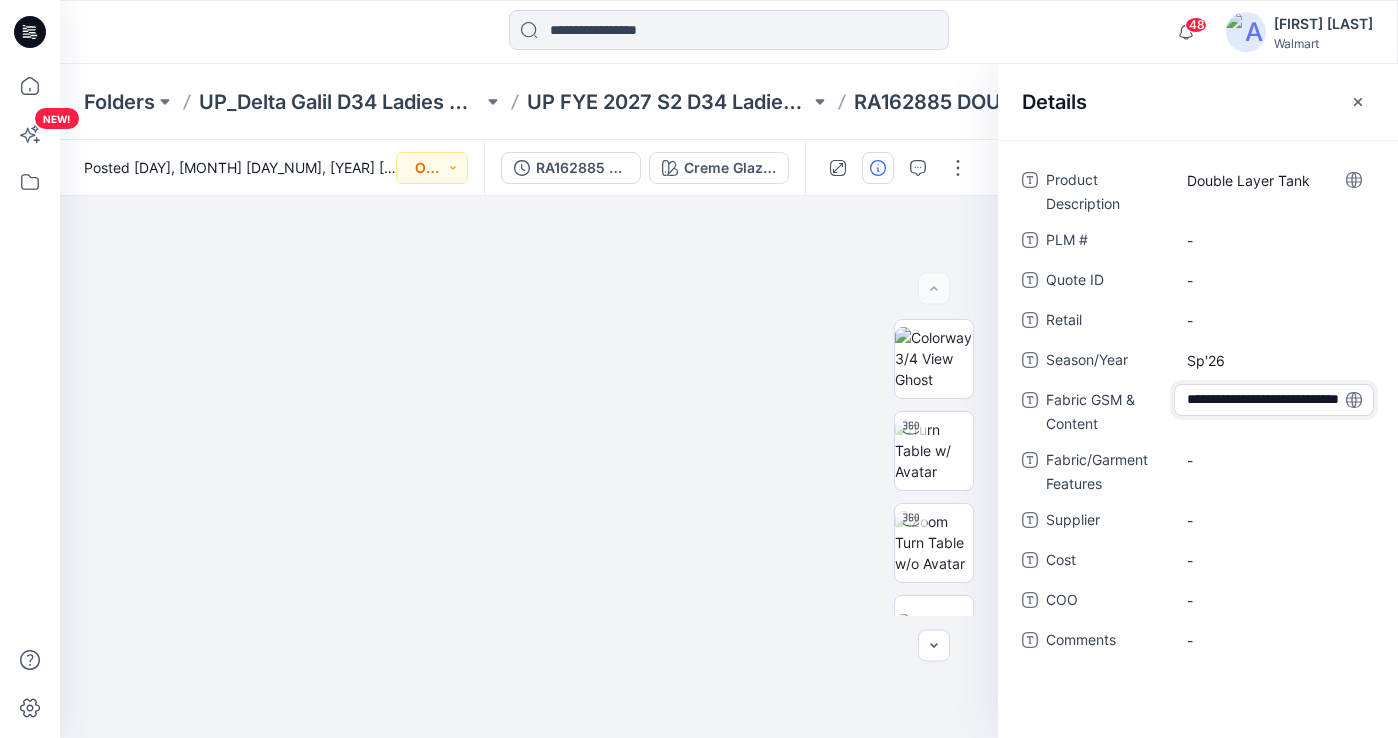 type on "**********" 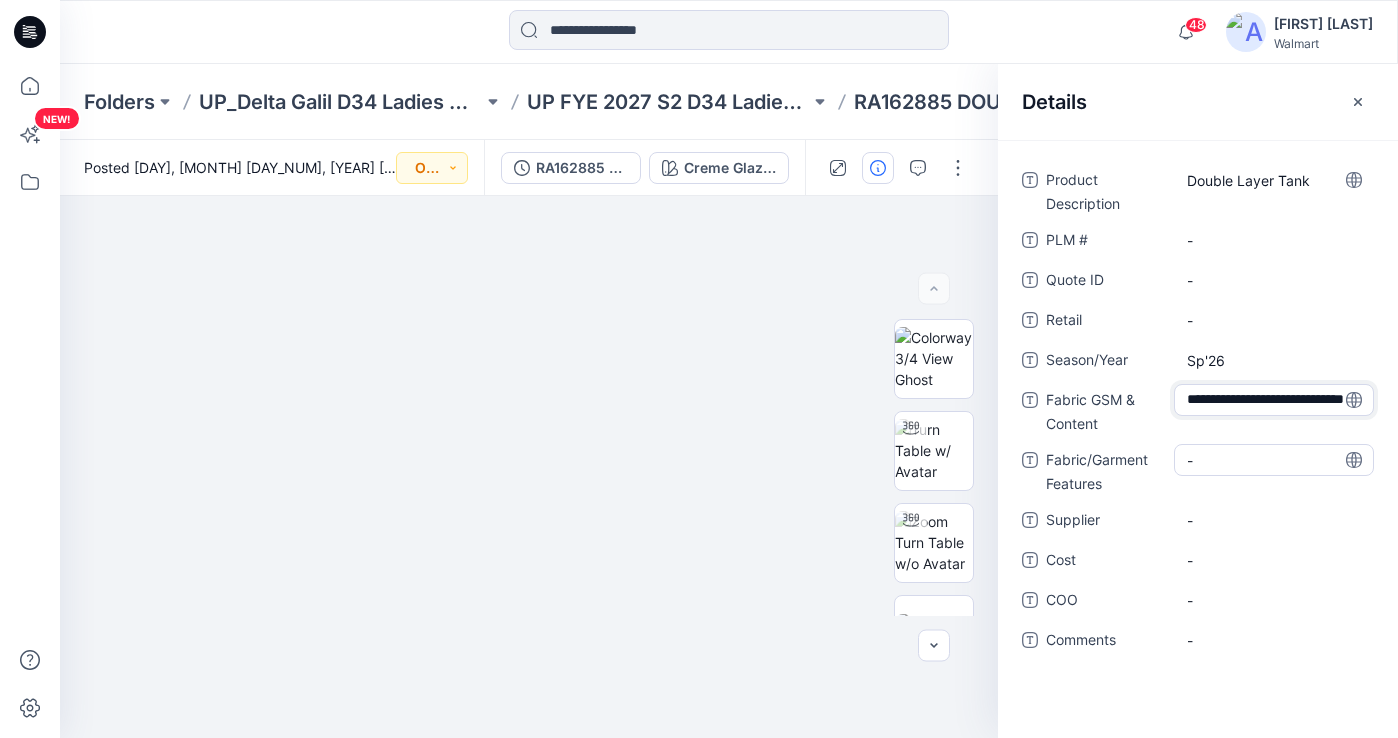 click on "-" at bounding box center (1274, 460) 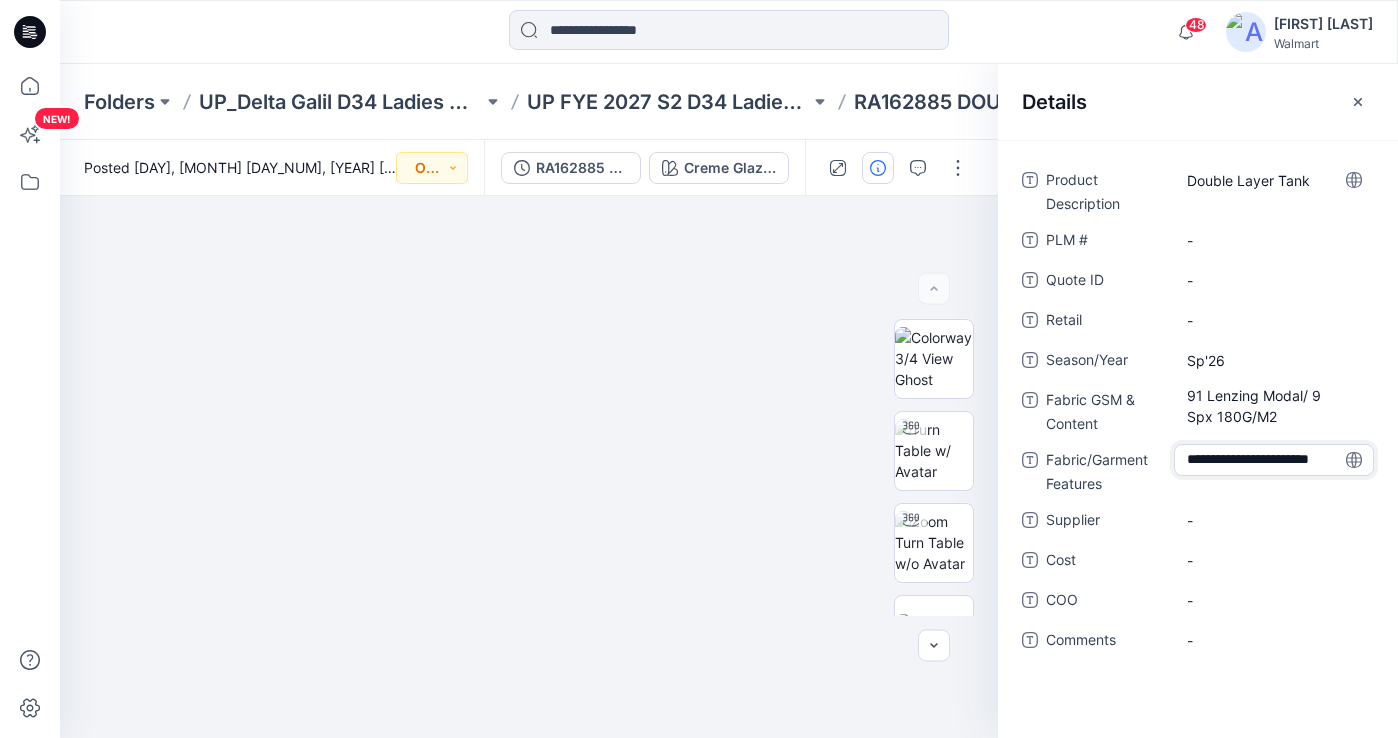 scroll, scrollTop: 14, scrollLeft: 0, axis: vertical 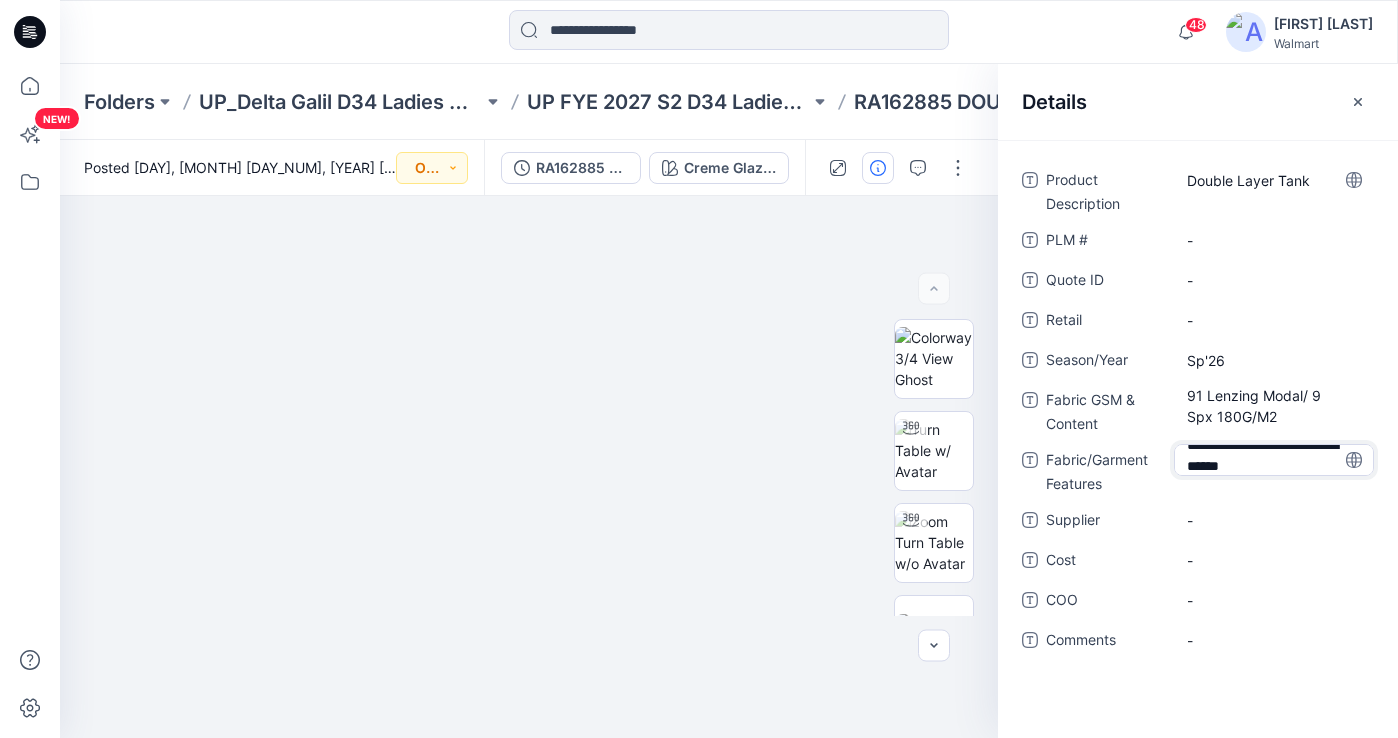 type on "**********" 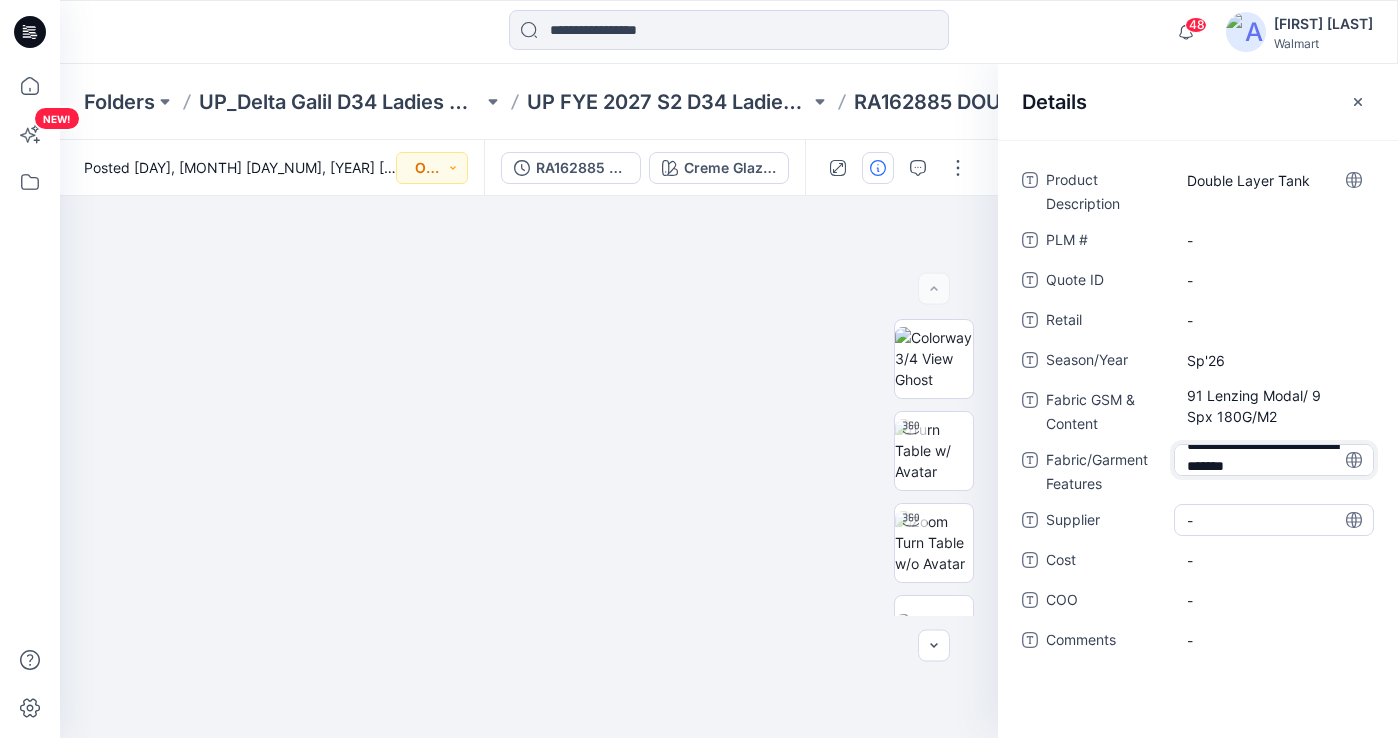 click on "-" at bounding box center (1274, 520) 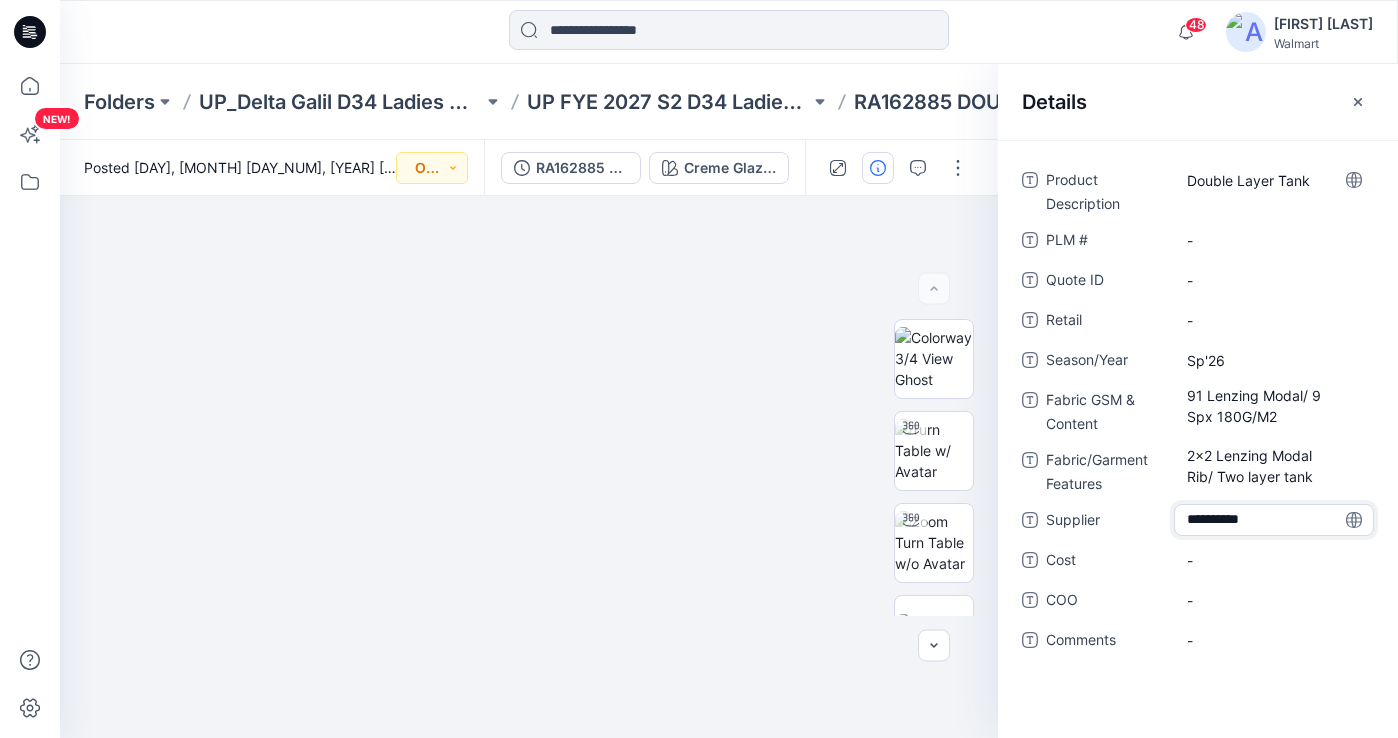 type on "**********" 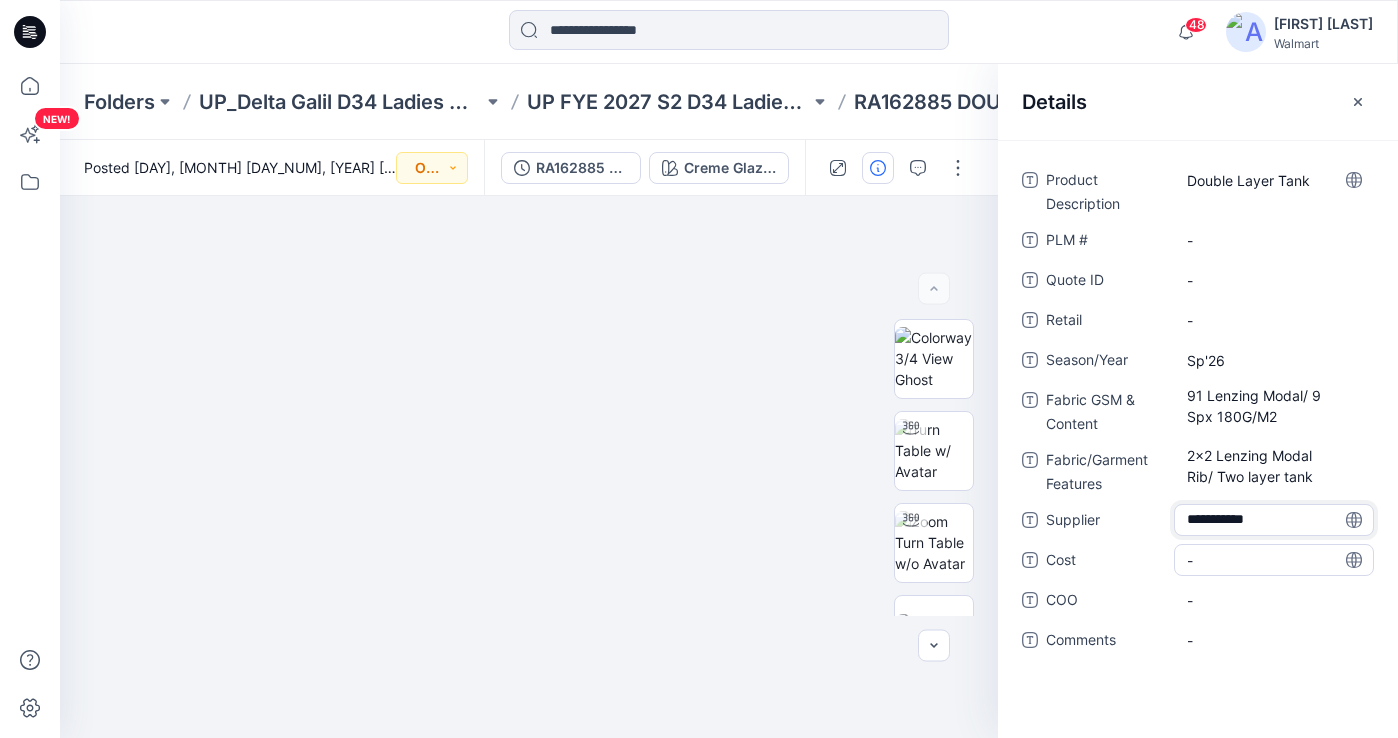 click on "-" at bounding box center [1274, 560] 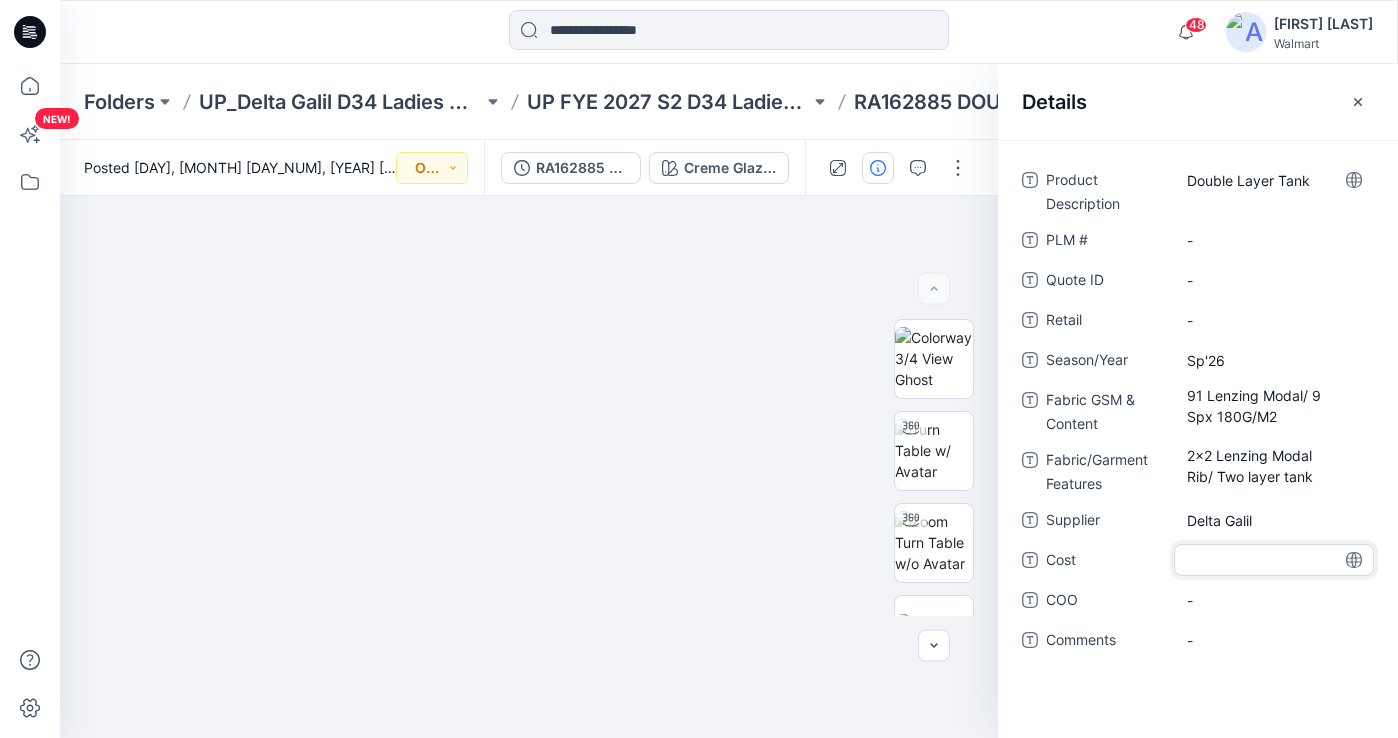 scroll, scrollTop: 325, scrollLeft: 0, axis: vertical 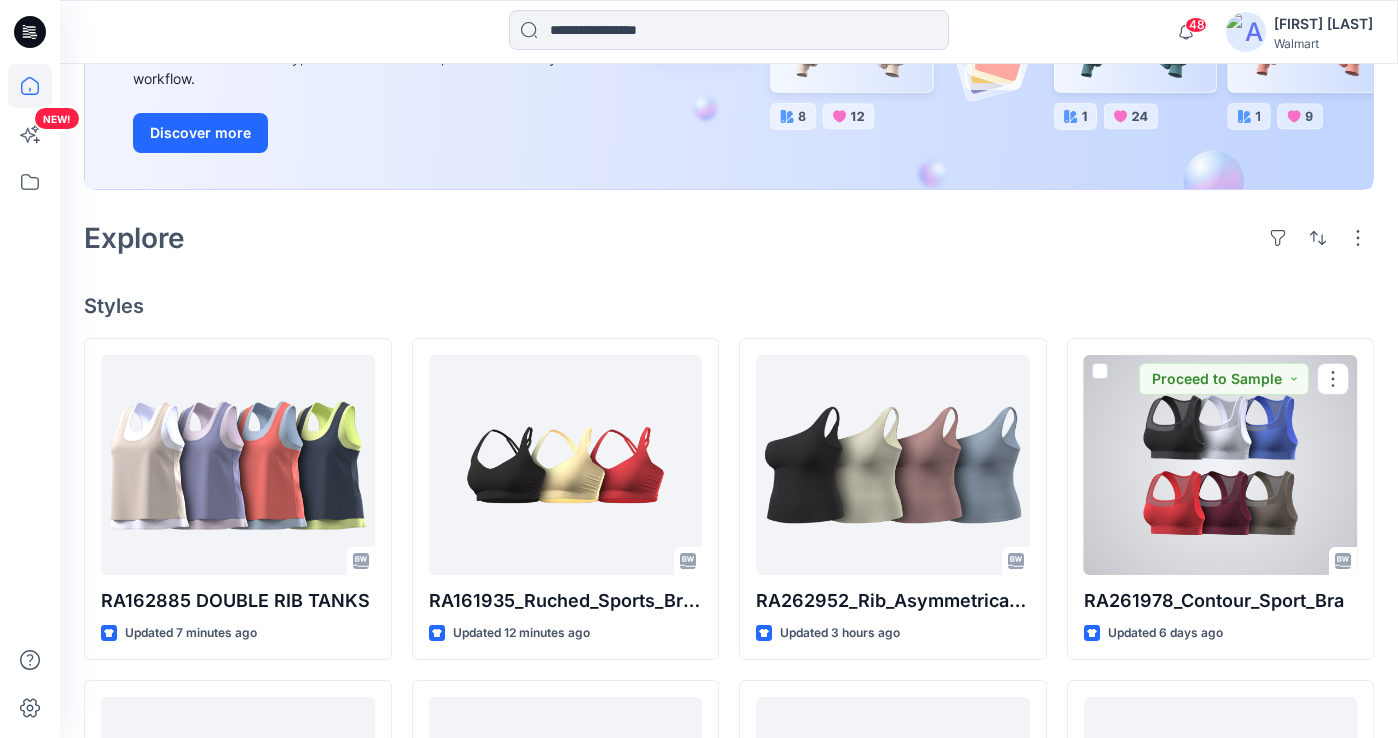 click at bounding box center [1221, 465] 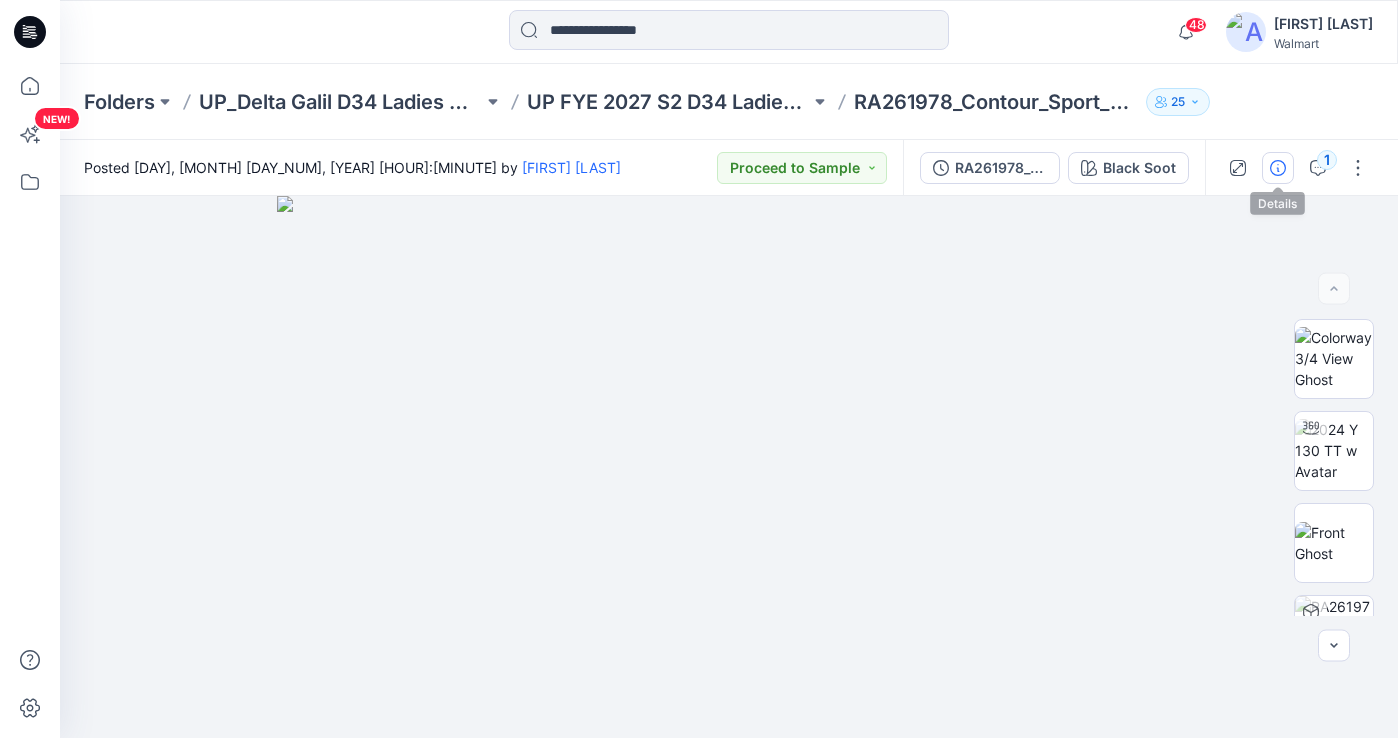 click 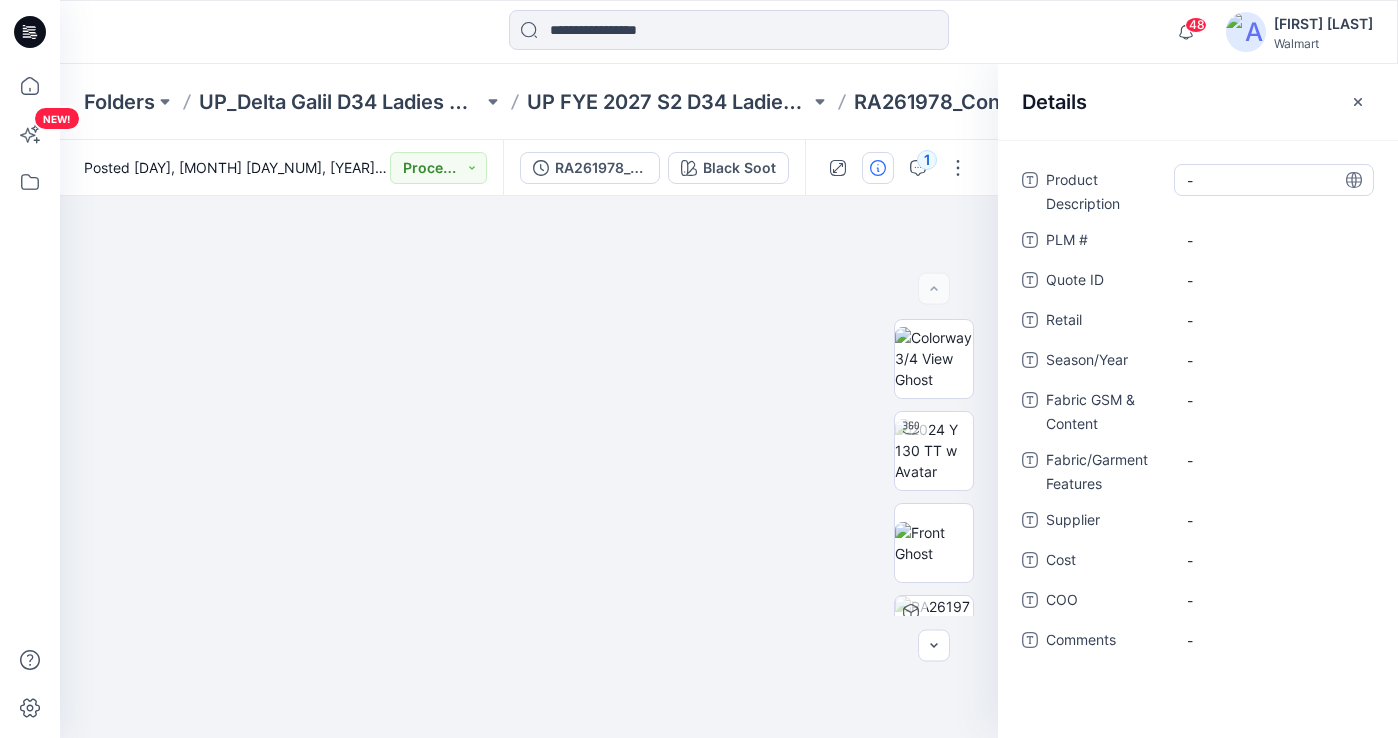 click on "-" at bounding box center [1274, 180] 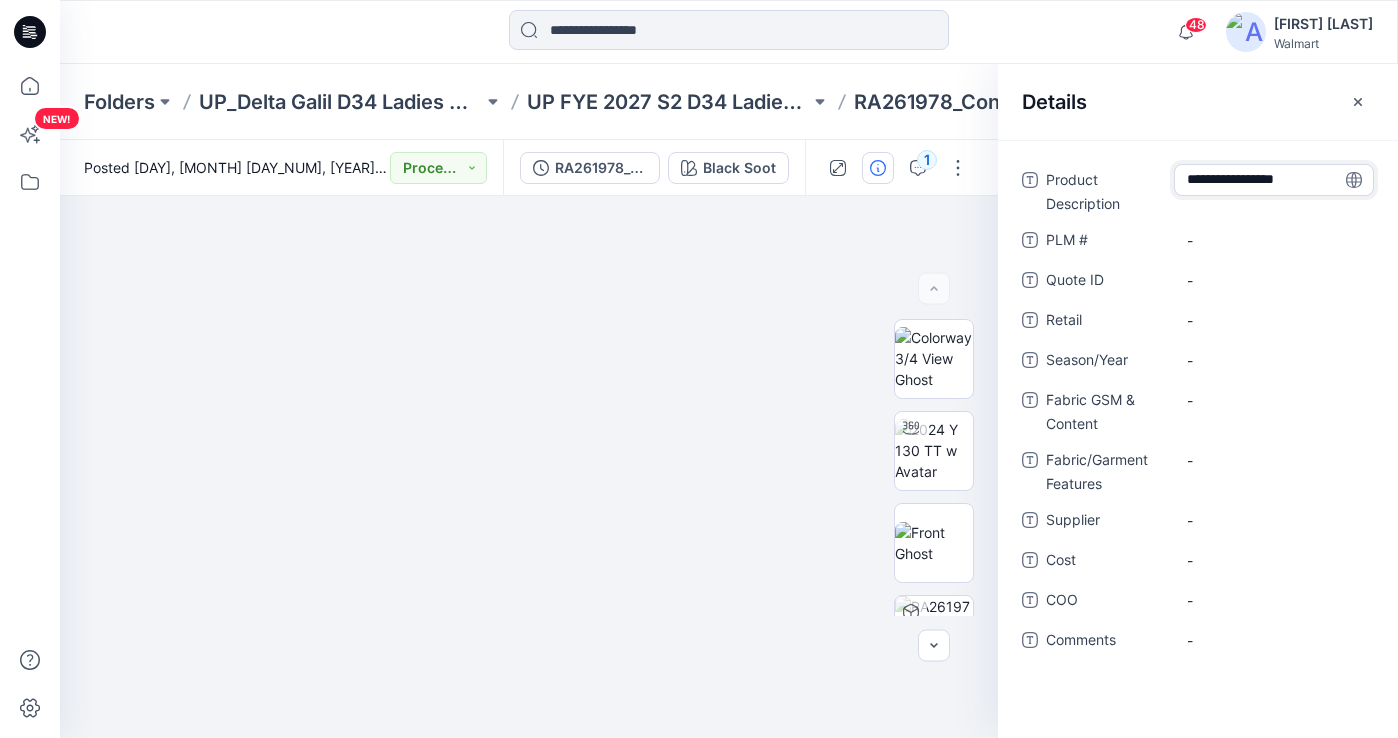 type on "**********" 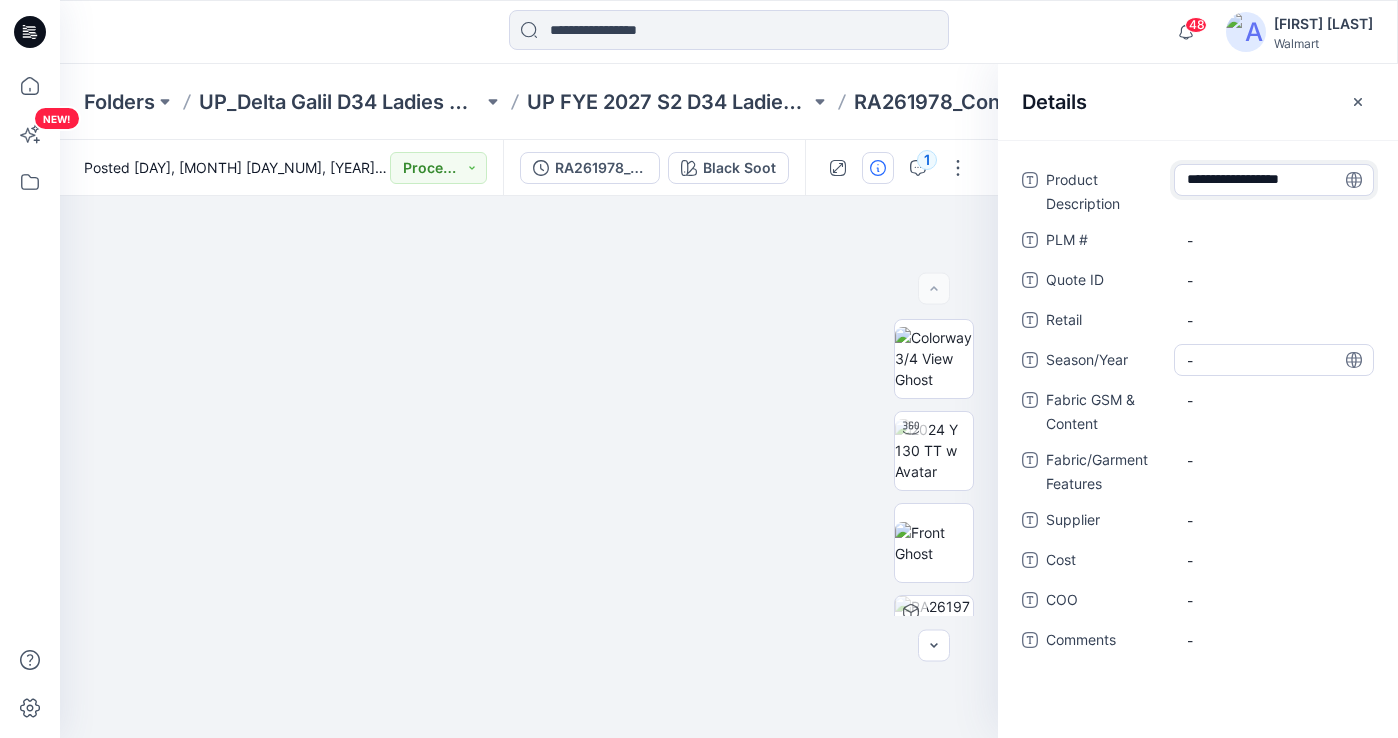 click on "-" at bounding box center [1274, 360] 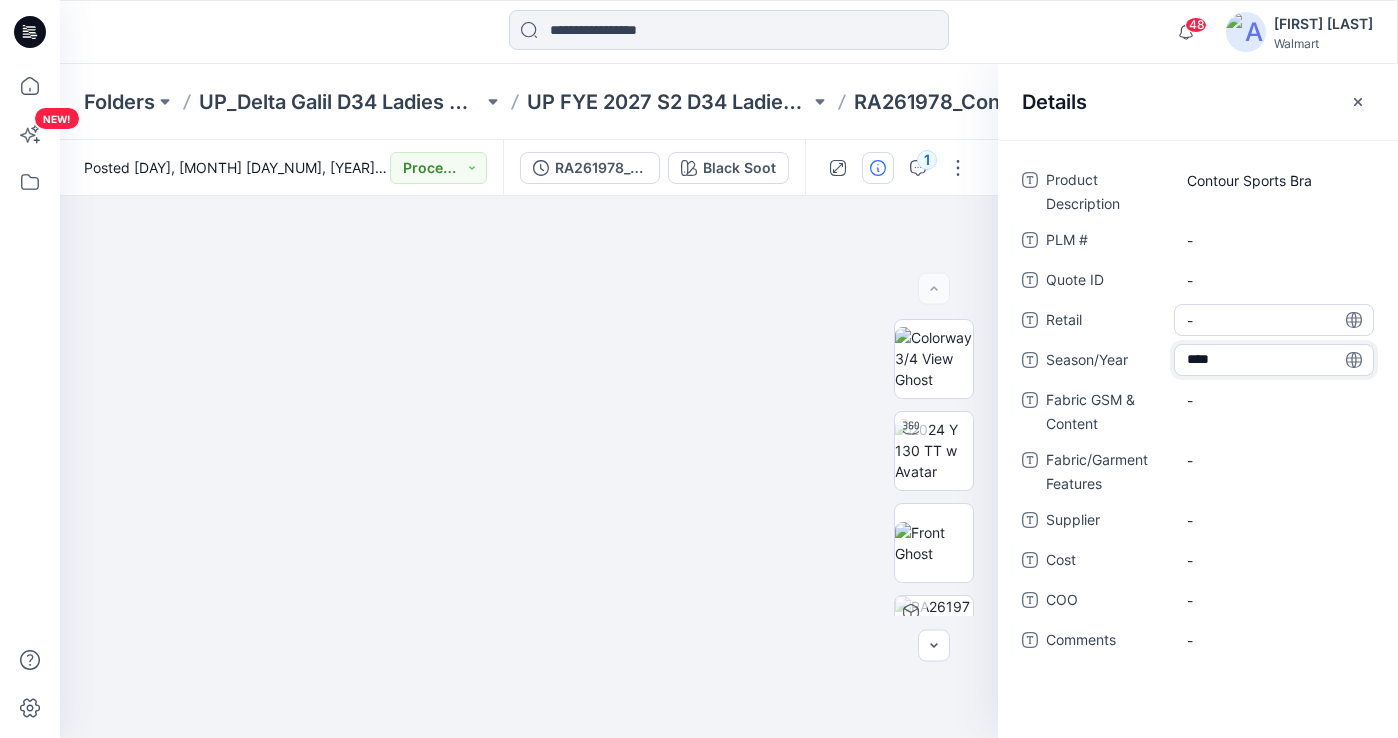 type on "*****" 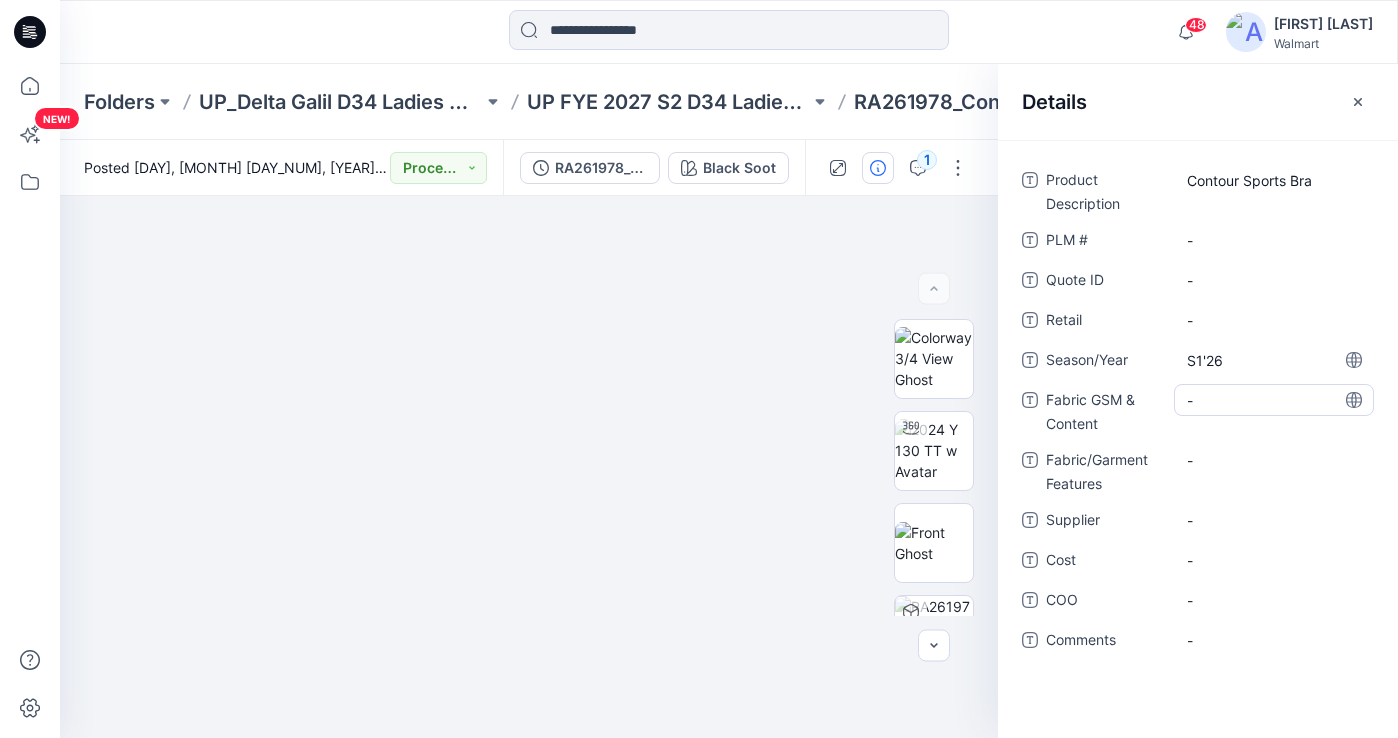 click on "-" at bounding box center (1274, 400) 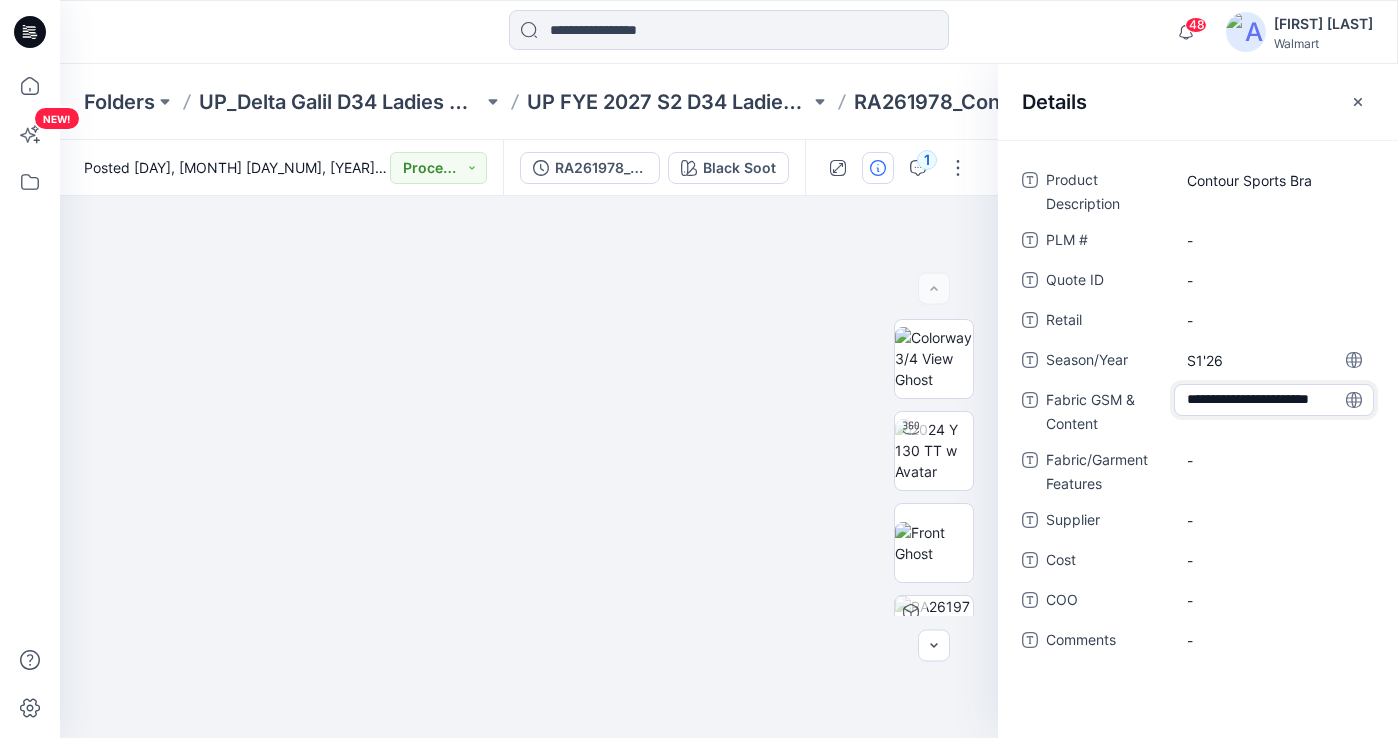 scroll, scrollTop: 0, scrollLeft: 0, axis: both 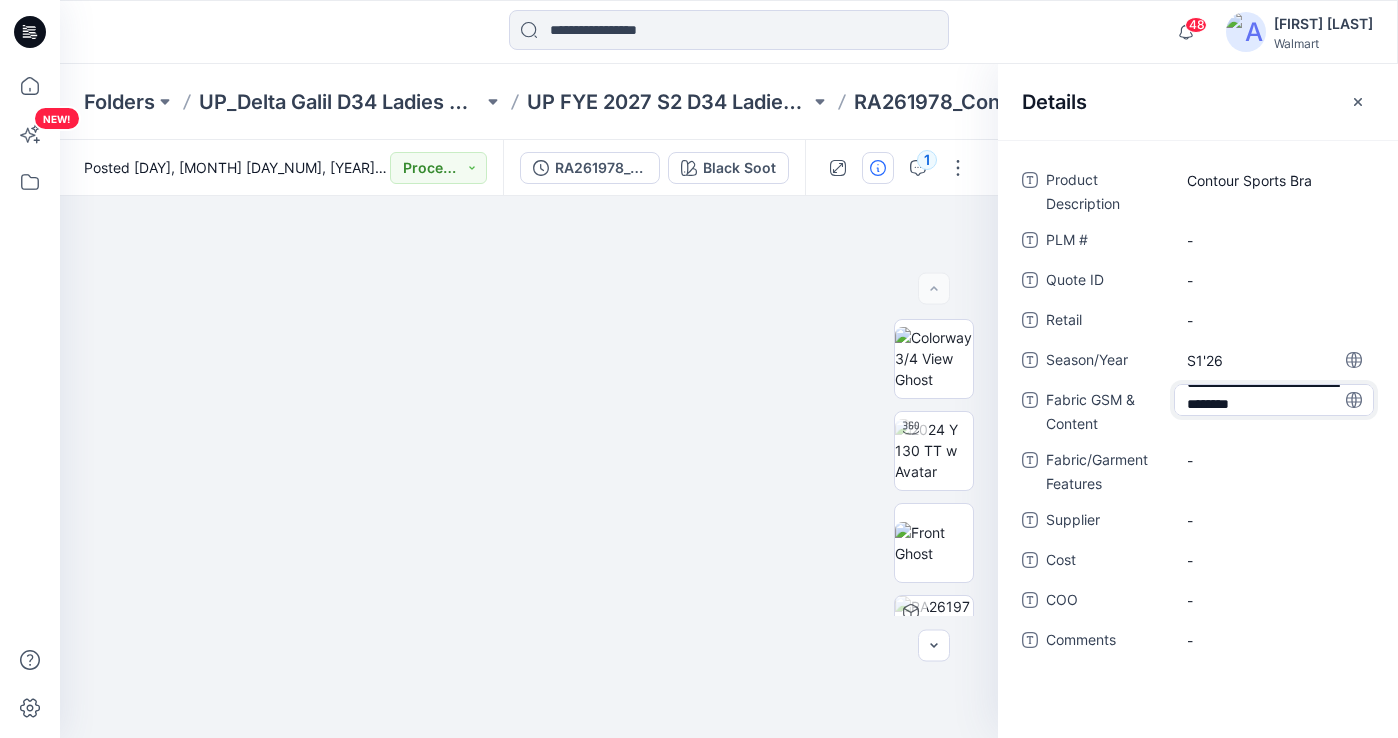 drag, startPoint x: 1289, startPoint y: 406, endPoint x: 1171, endPoint y: 408, distance: 118.016945 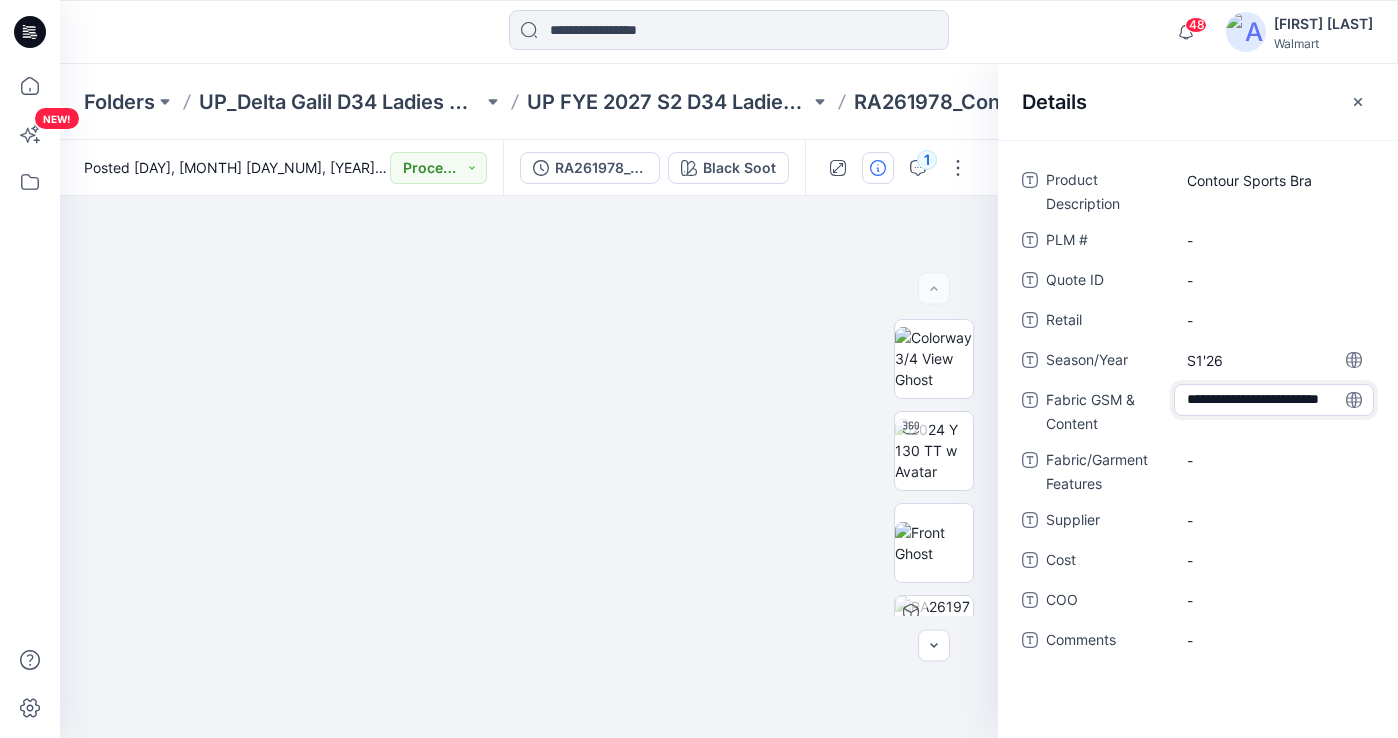 scroll, scrollTop: 6, scrollLeft: 0, axis: vertical 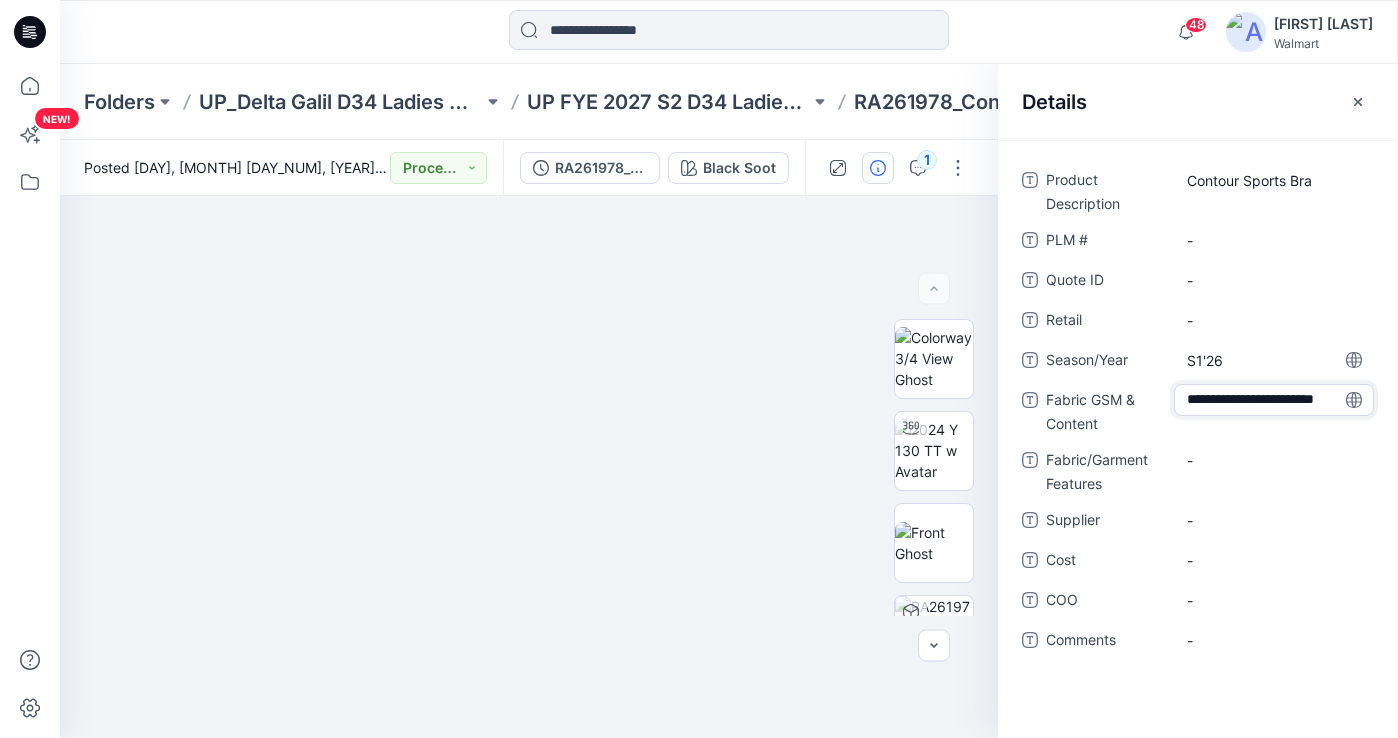 type on "**********" 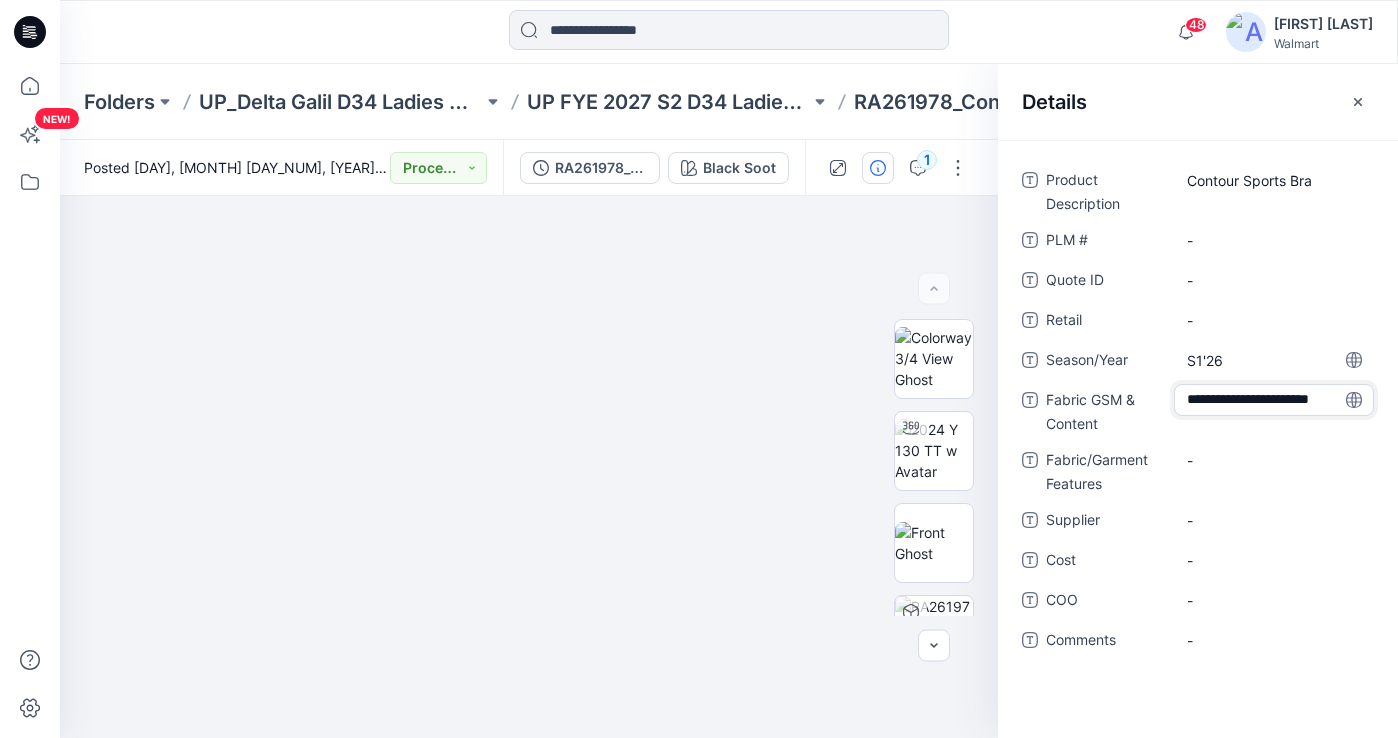 click on "**********" at bounding box center (1274, 400) 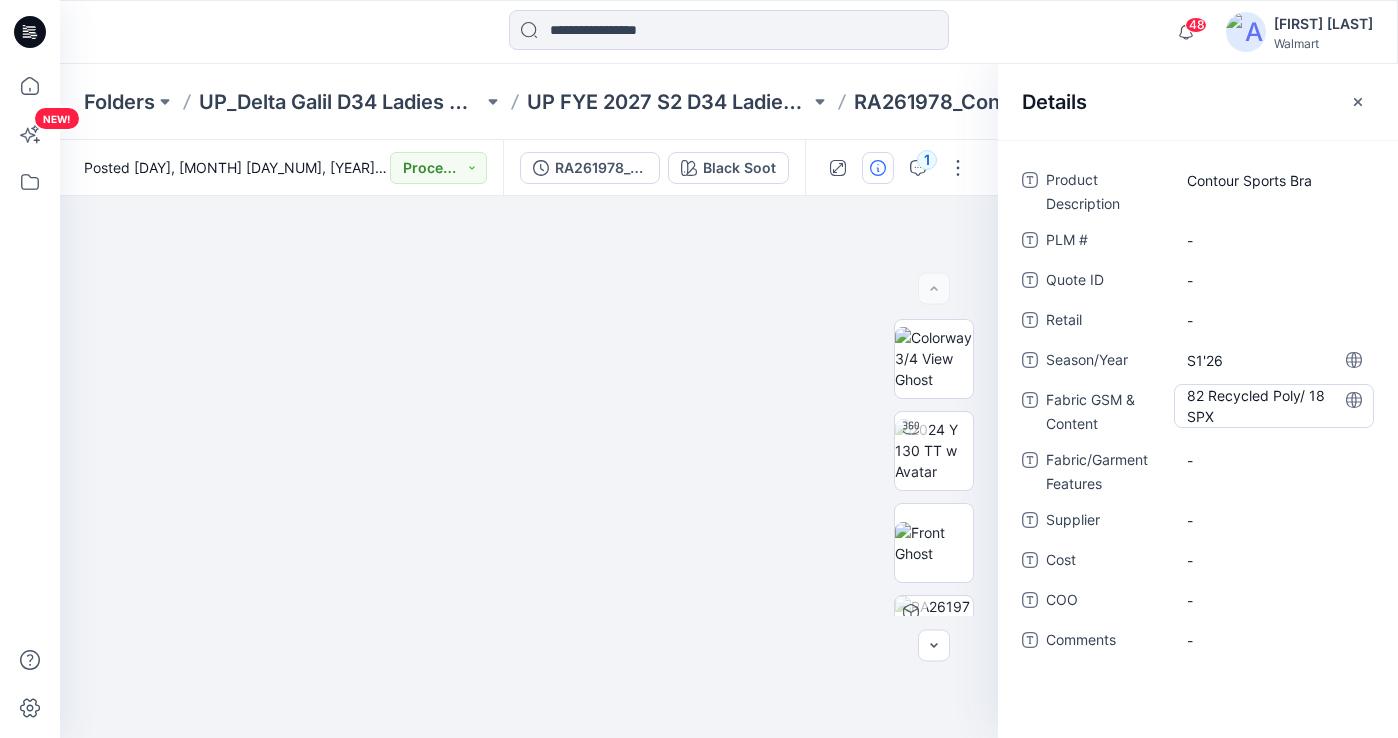 drag, startPoint x: 1223, startPoint y: 416, endPoint x: 1205, endPoint y: 413, distance: 18.248287 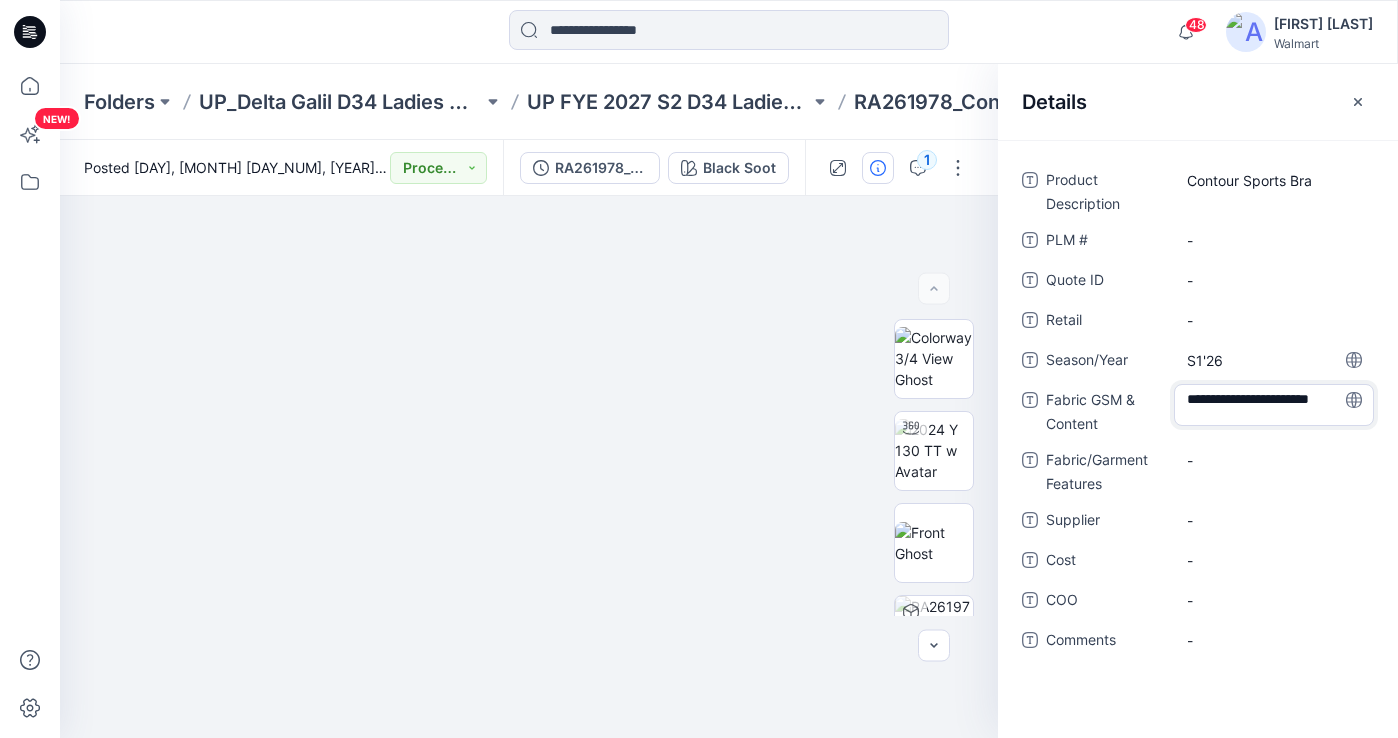 scroll, scrollTop: 6, scrollLeft: 0, axis: vertical 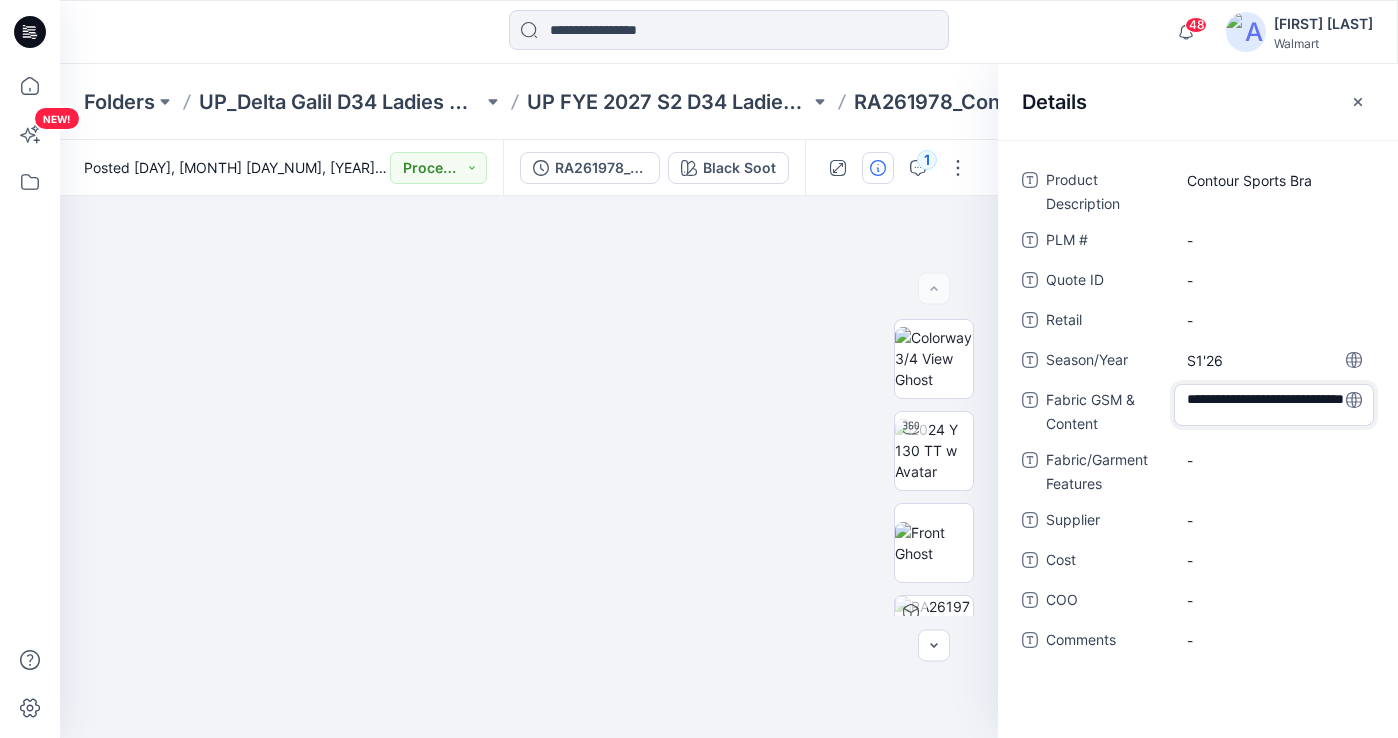 type on "**********" 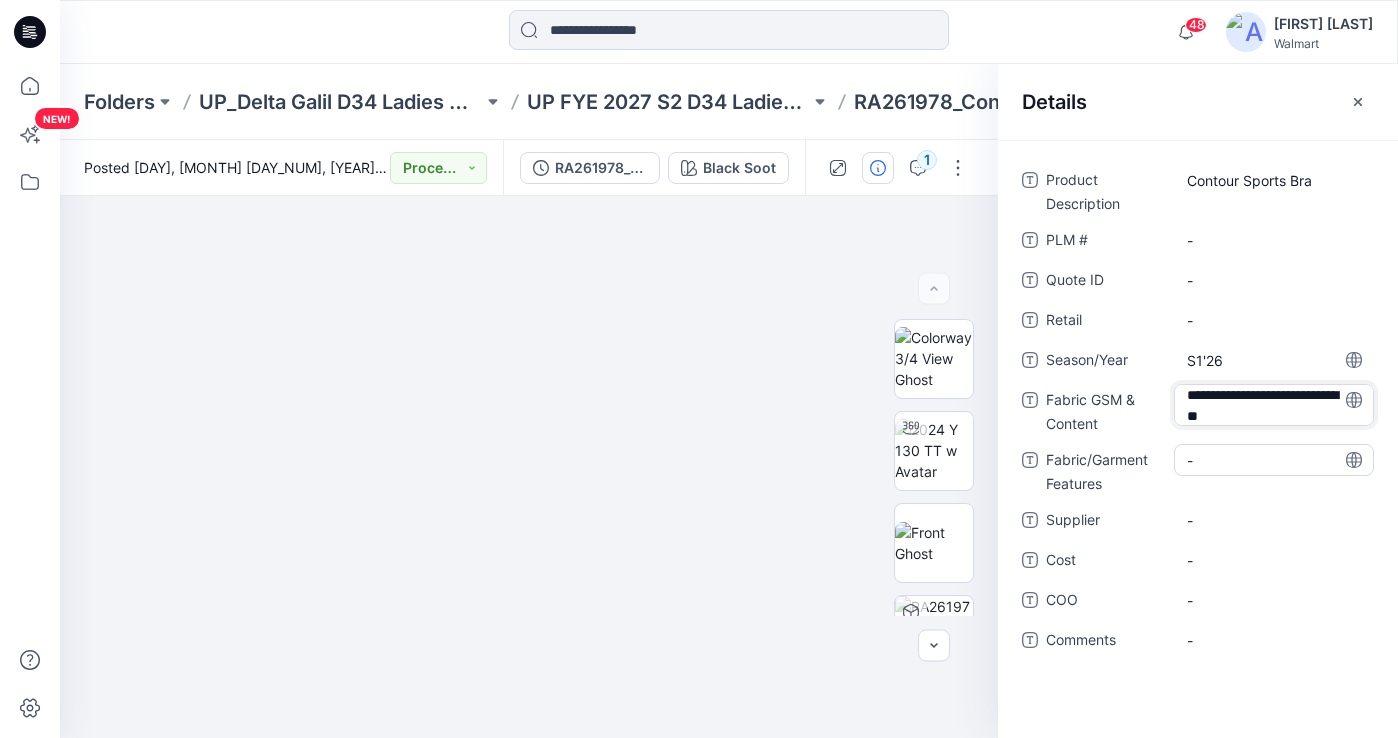 click on "-" at bounding box center [1274, 460] 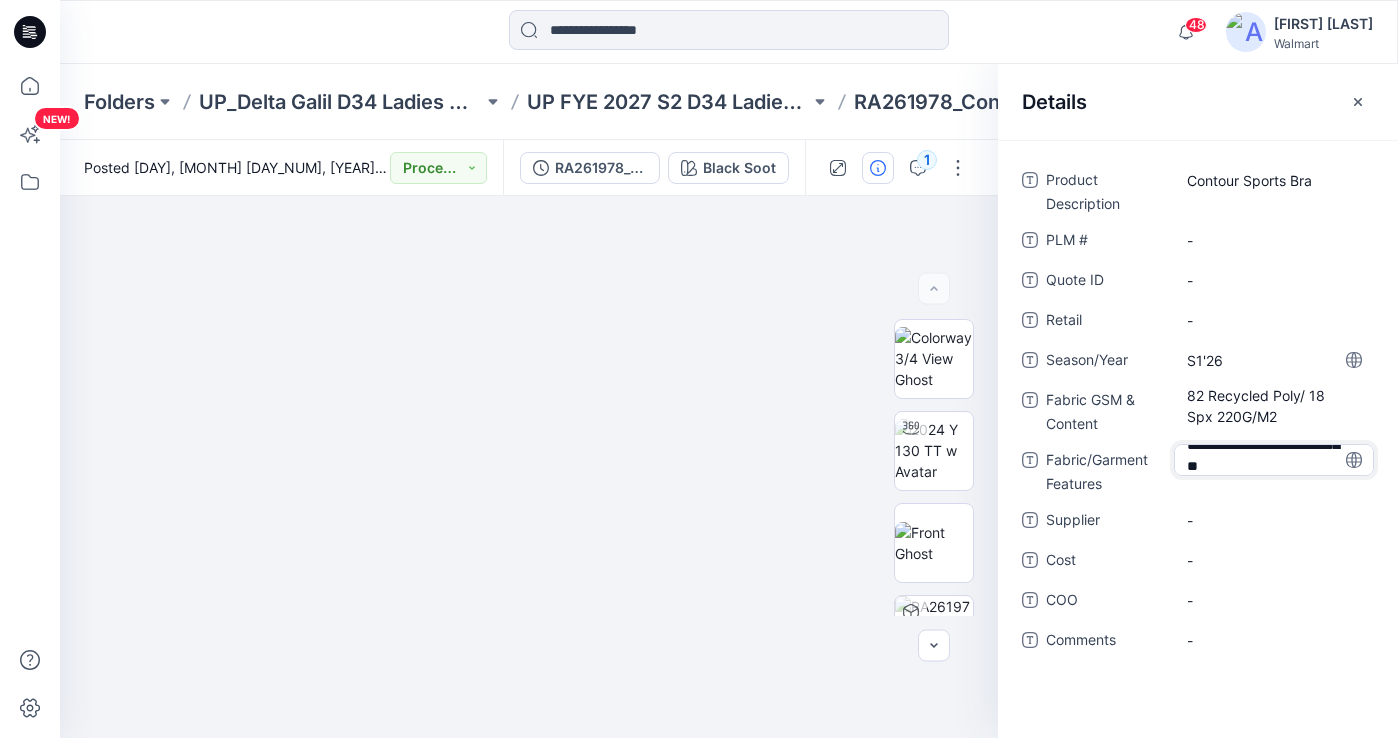 scroll, scrollTop: 56, scrollLeft: 0, axis: vertical 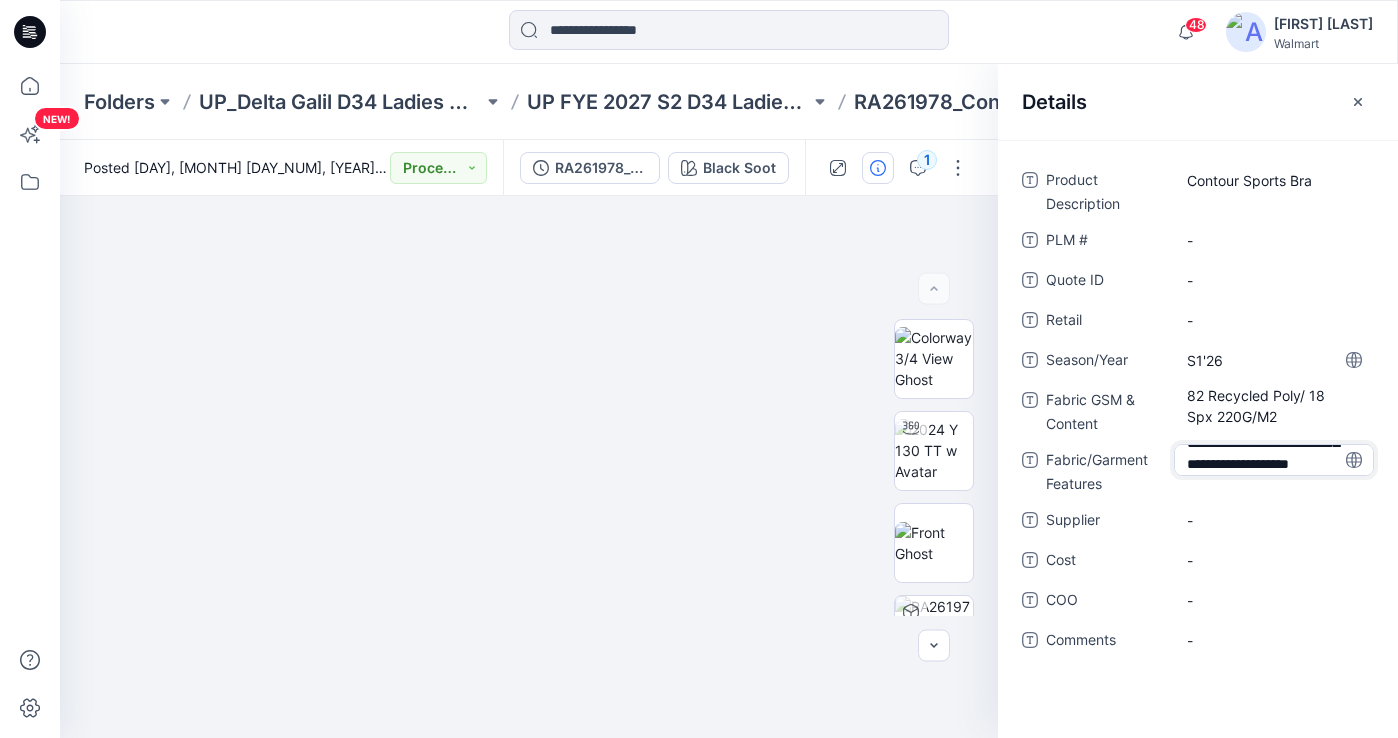 type on "**********" 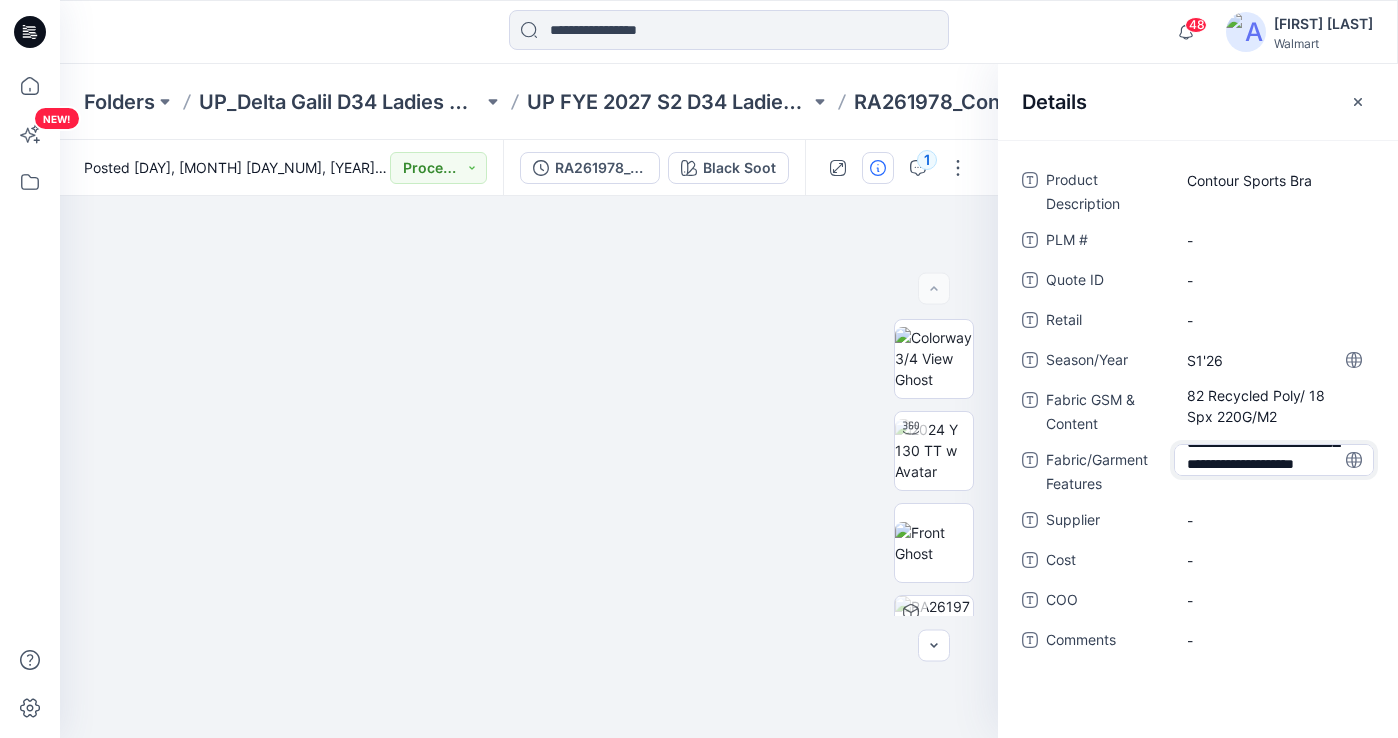 scroll, scrollTop: 77, scrollLeft: 0, axis: vertical 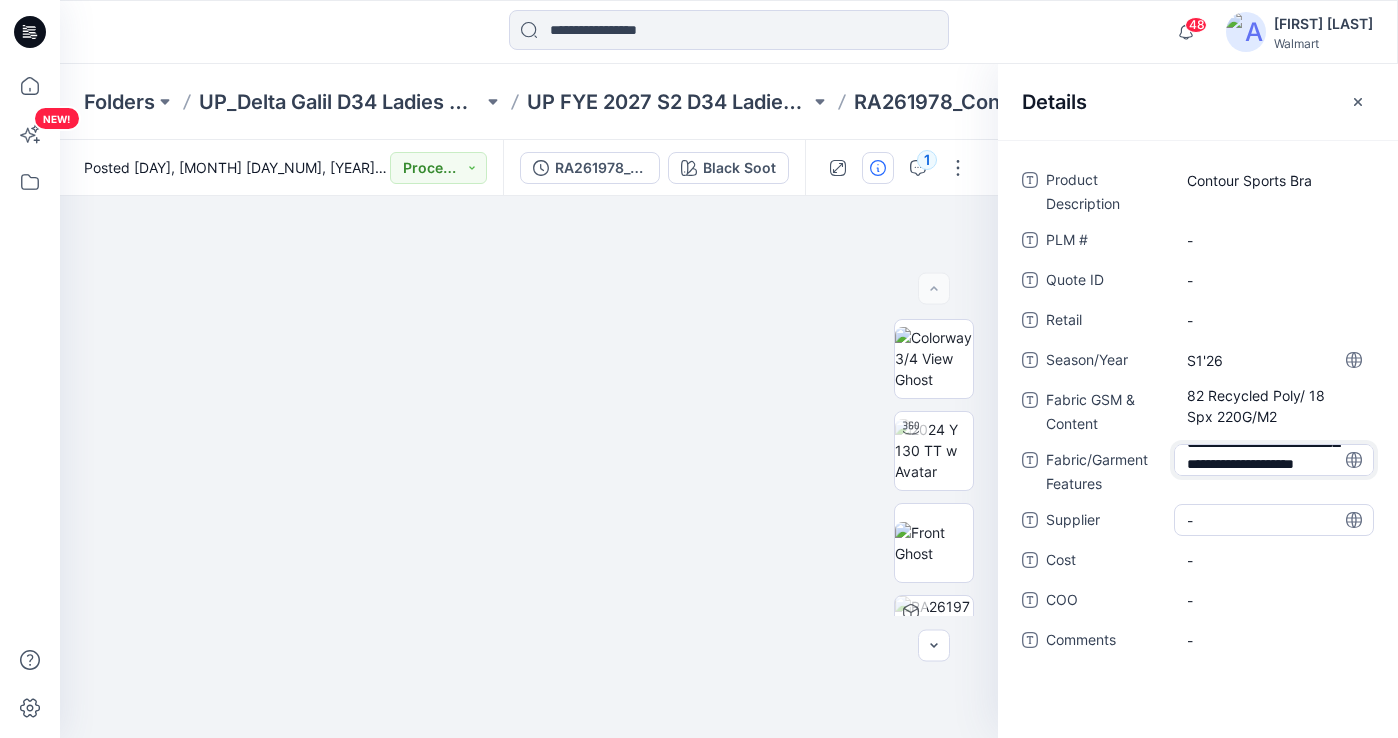 click on "-" at bounding box center [1274, 520] 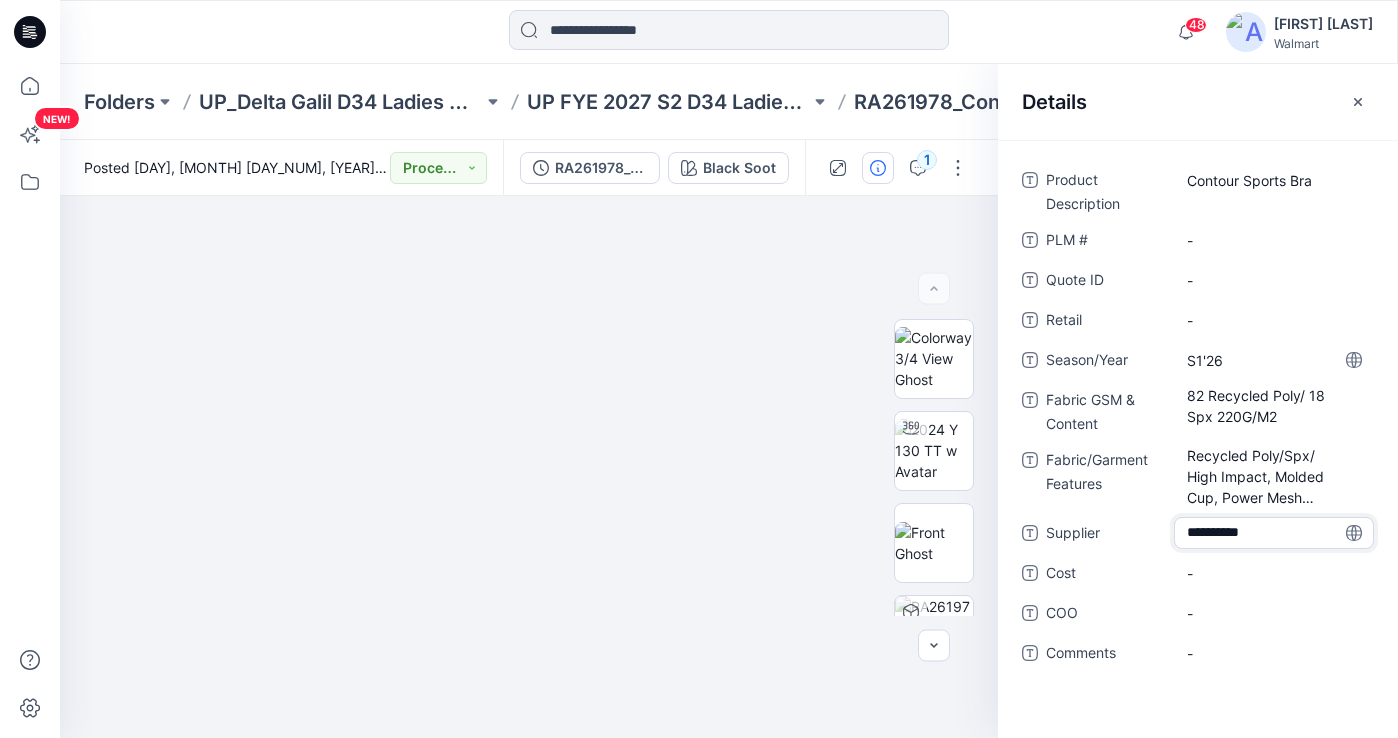 type on "**********" 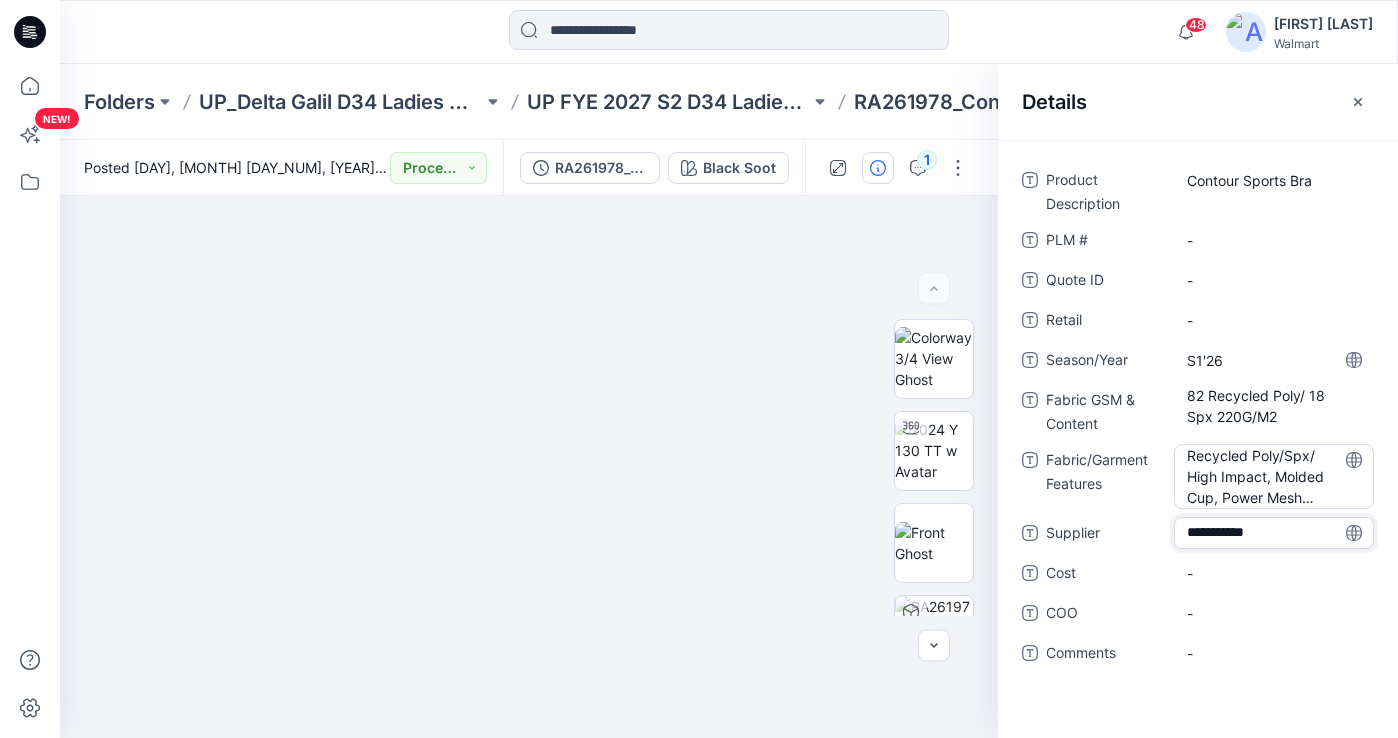 click on "Recycled Poly/Spx/ High Impact, Molded Cup, Power Mesh Inserts & Moisture Wicking" at bounding box center (1274, 476) 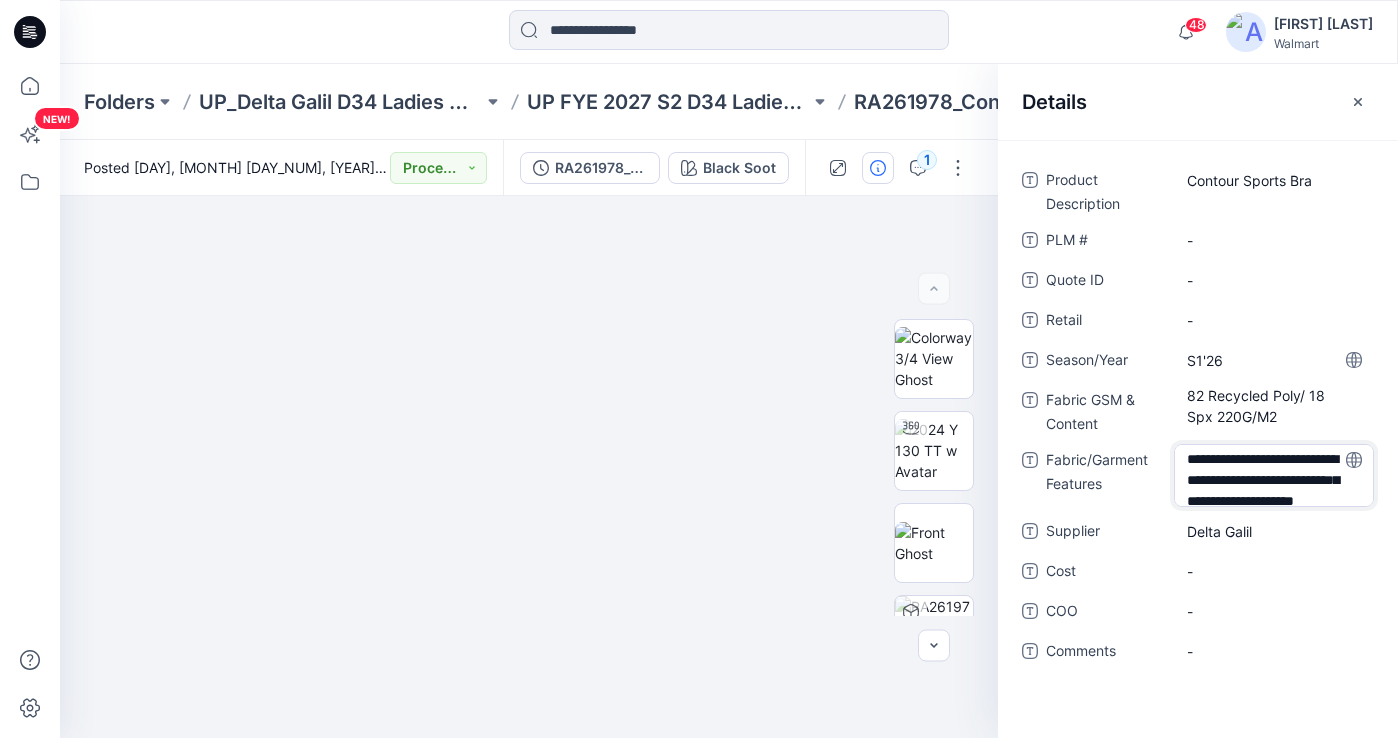 click on "**********" at bounding box center (1274, 475) 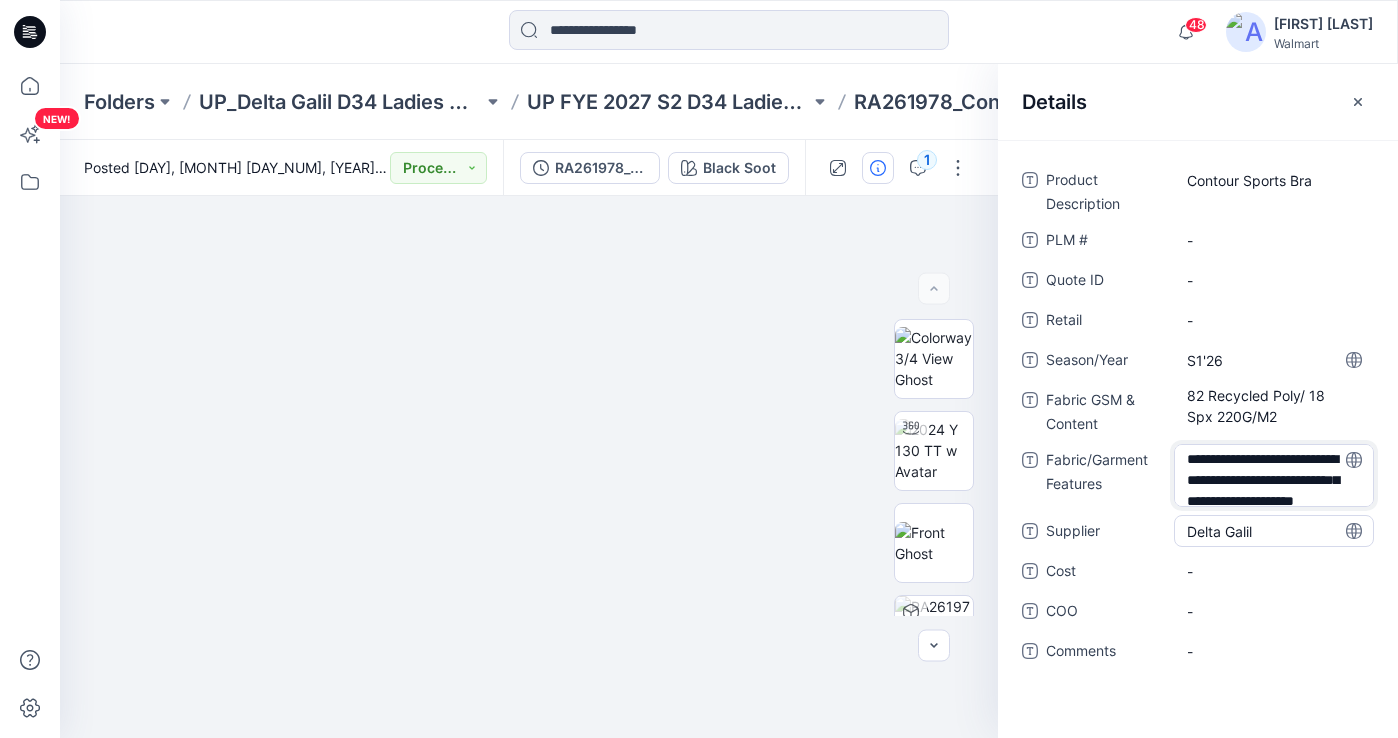type on "**********" 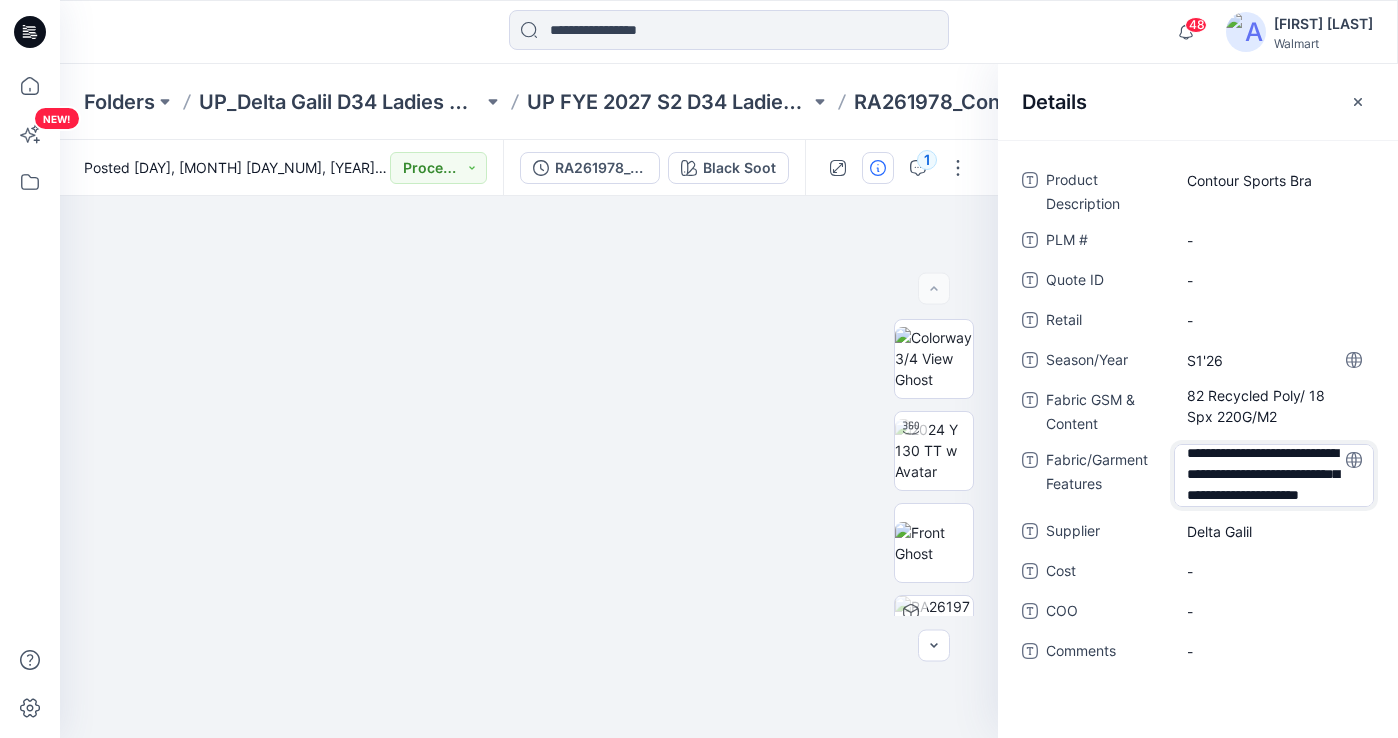 scroll, scrollTop: 48, scrollLeft: 0, axis: vertical 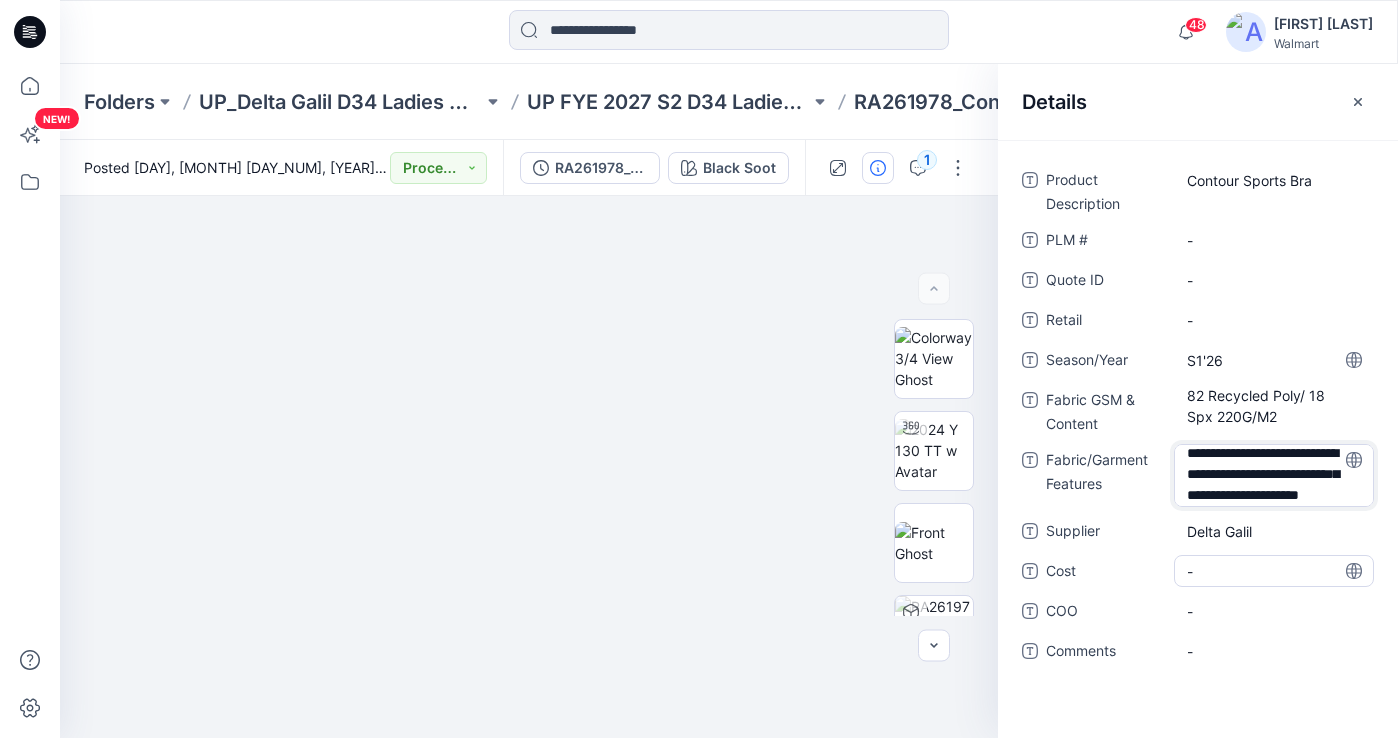 click on "-" at bounding box center [1274, 571] 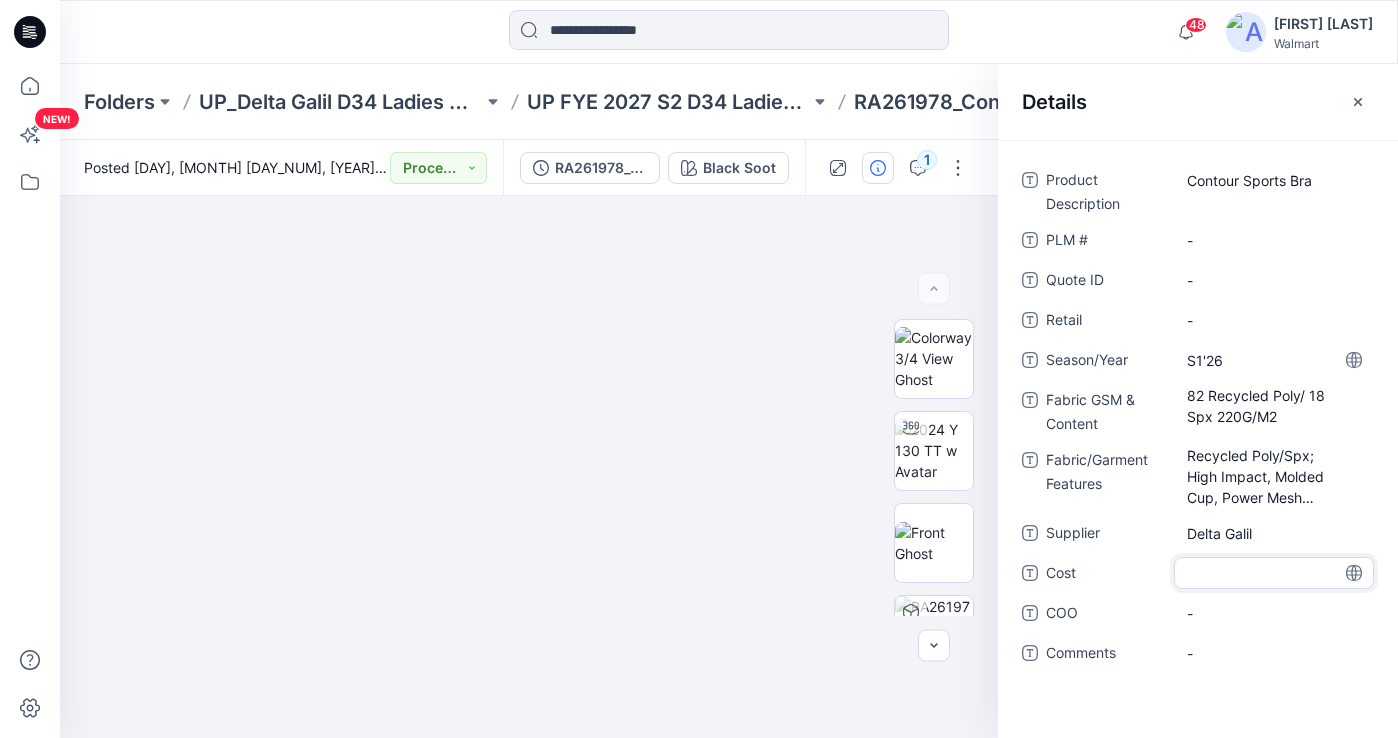 click on "Details" at bounding box center [1198, 101] 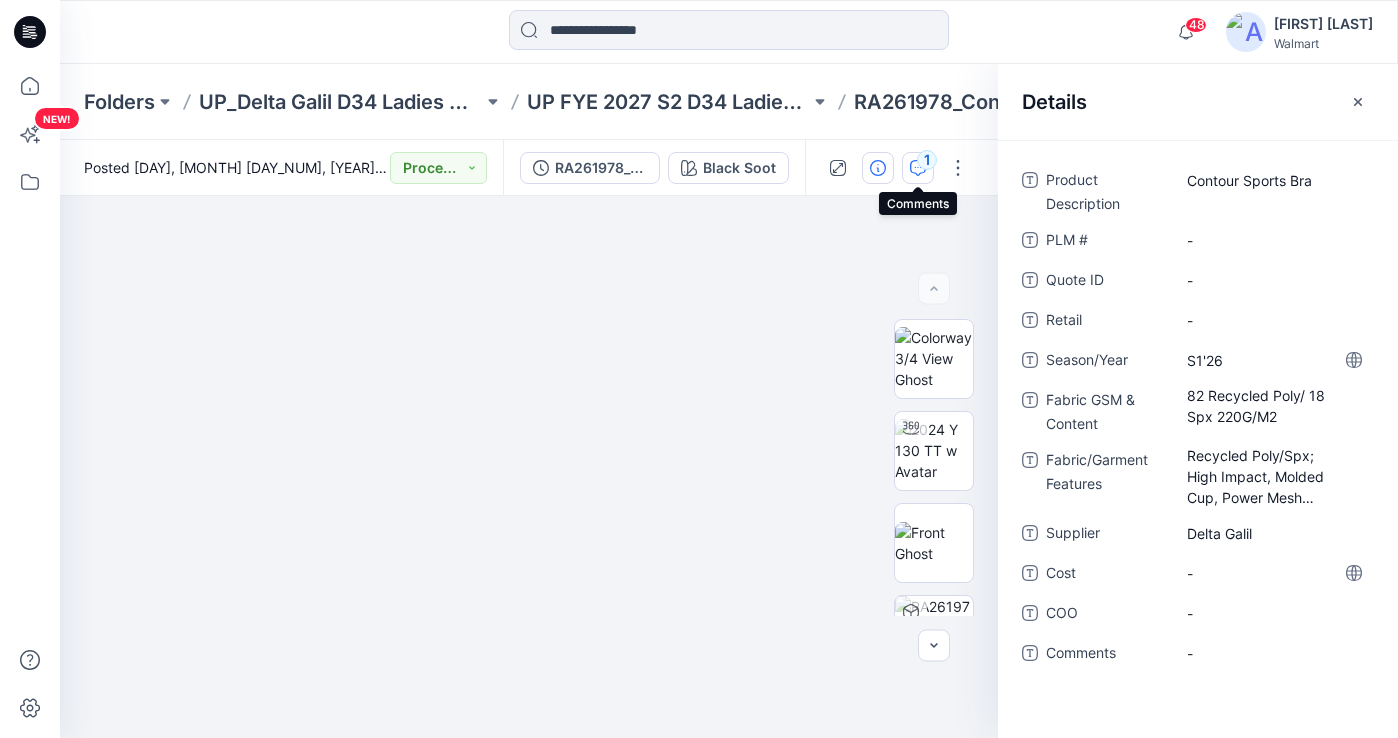 click on "1" at bounding box center [927, 160] 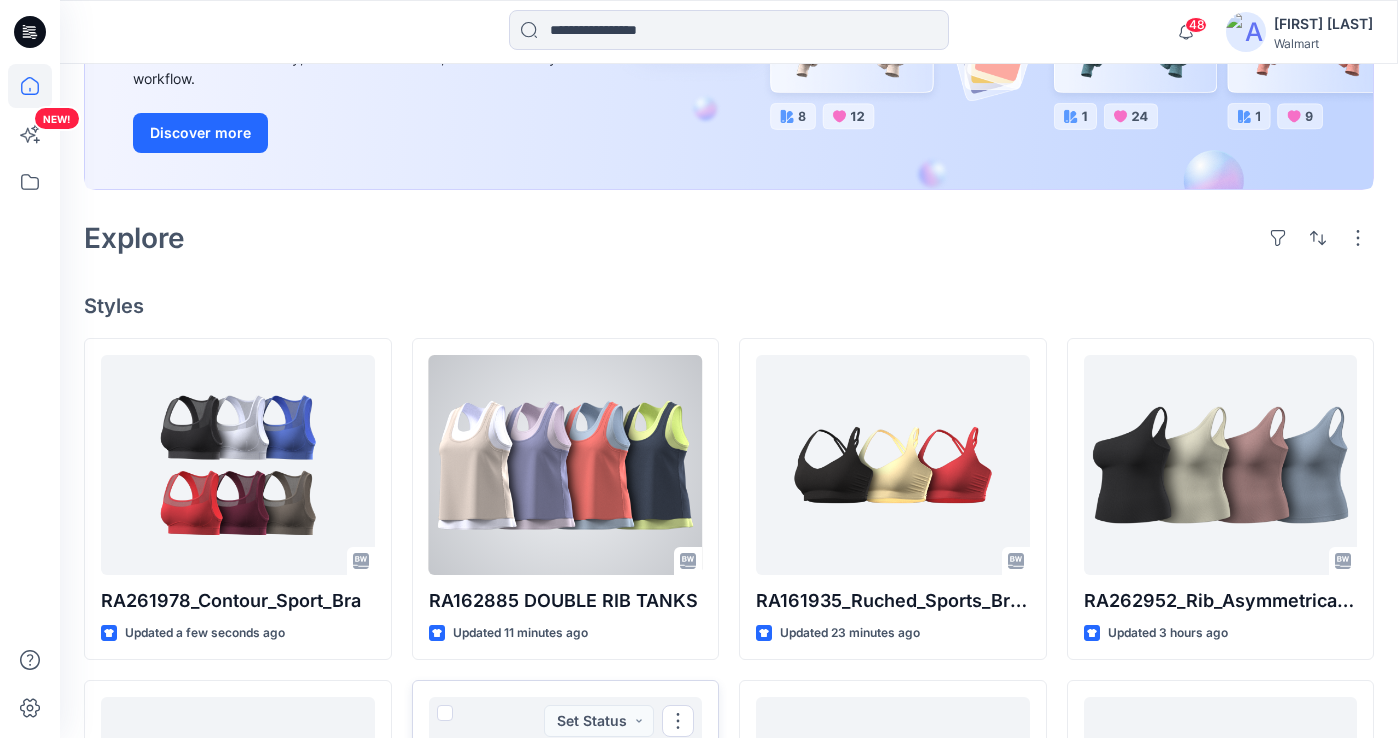 scroll, scrollTop: 0, scrollLeft: 0, axis: both 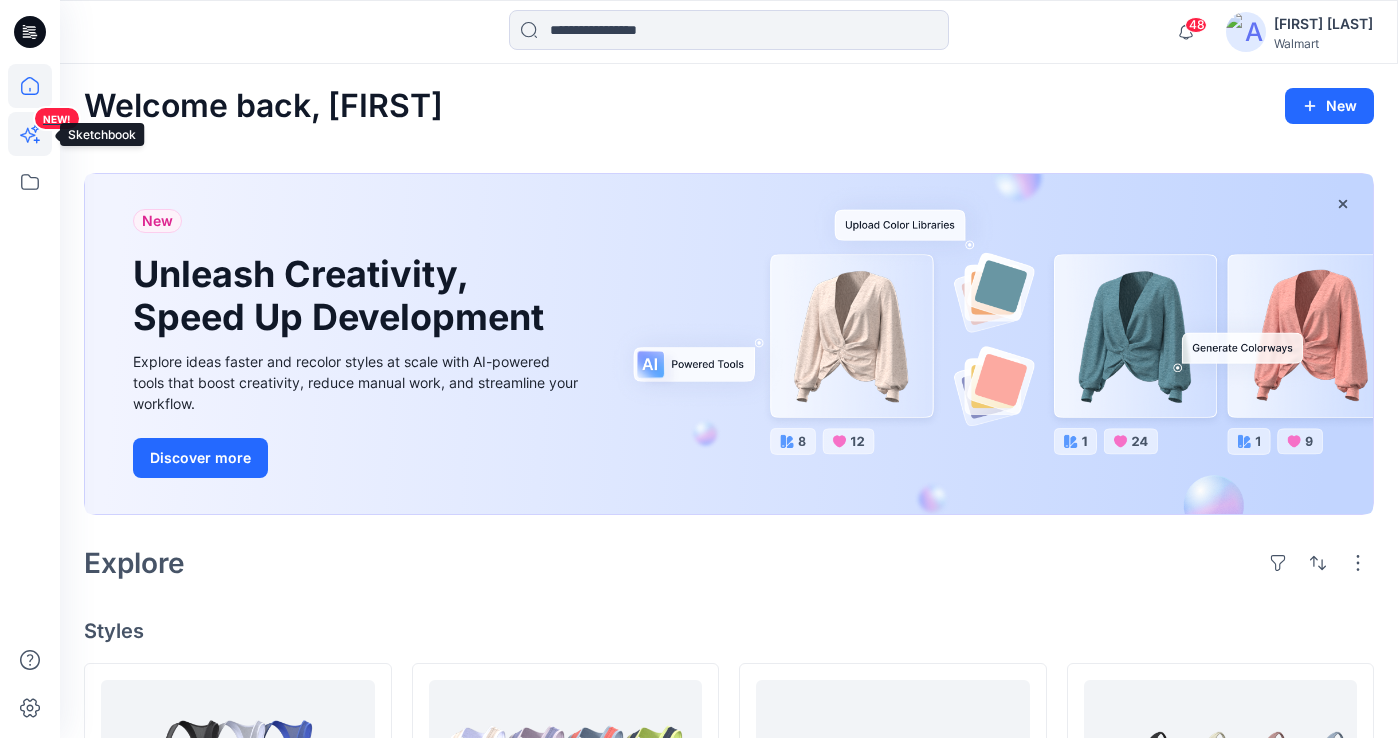 click on "NEW!" at bounding box center [32, 168] 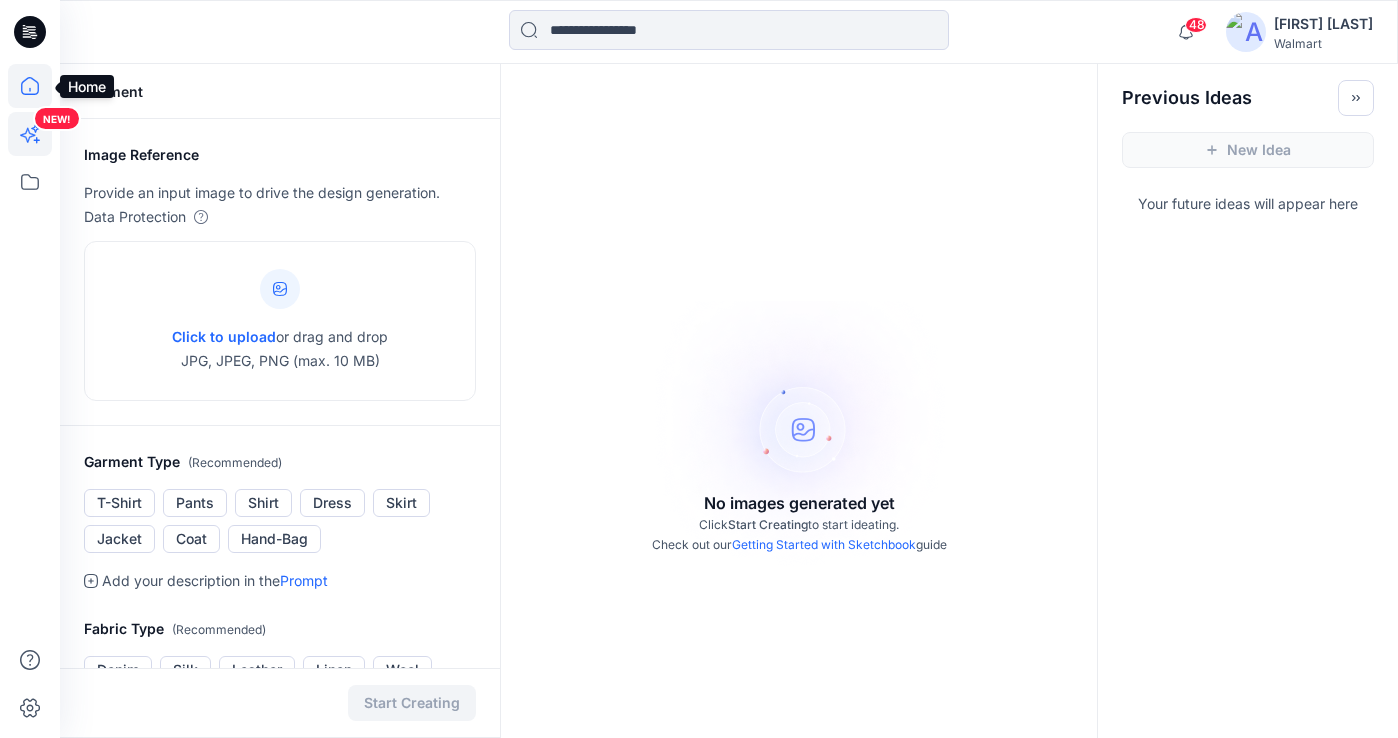 click 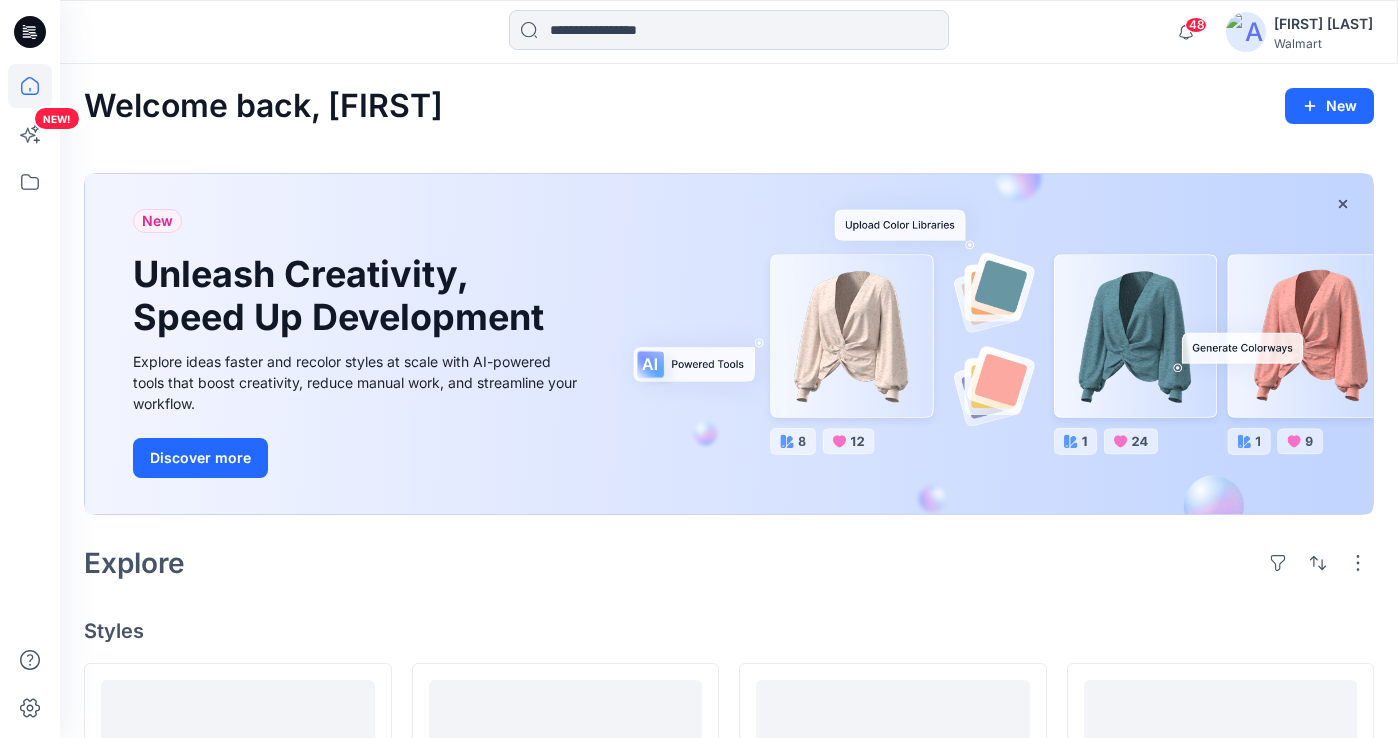 click 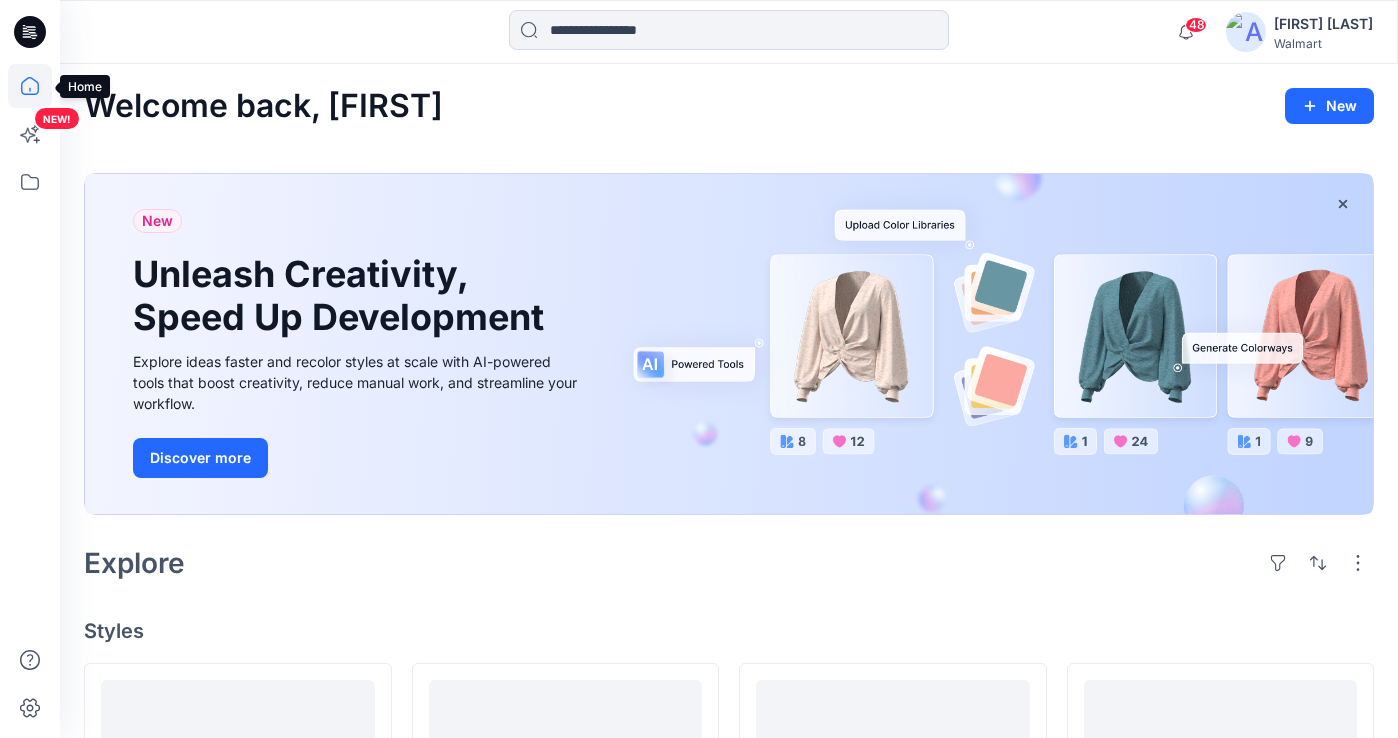 click 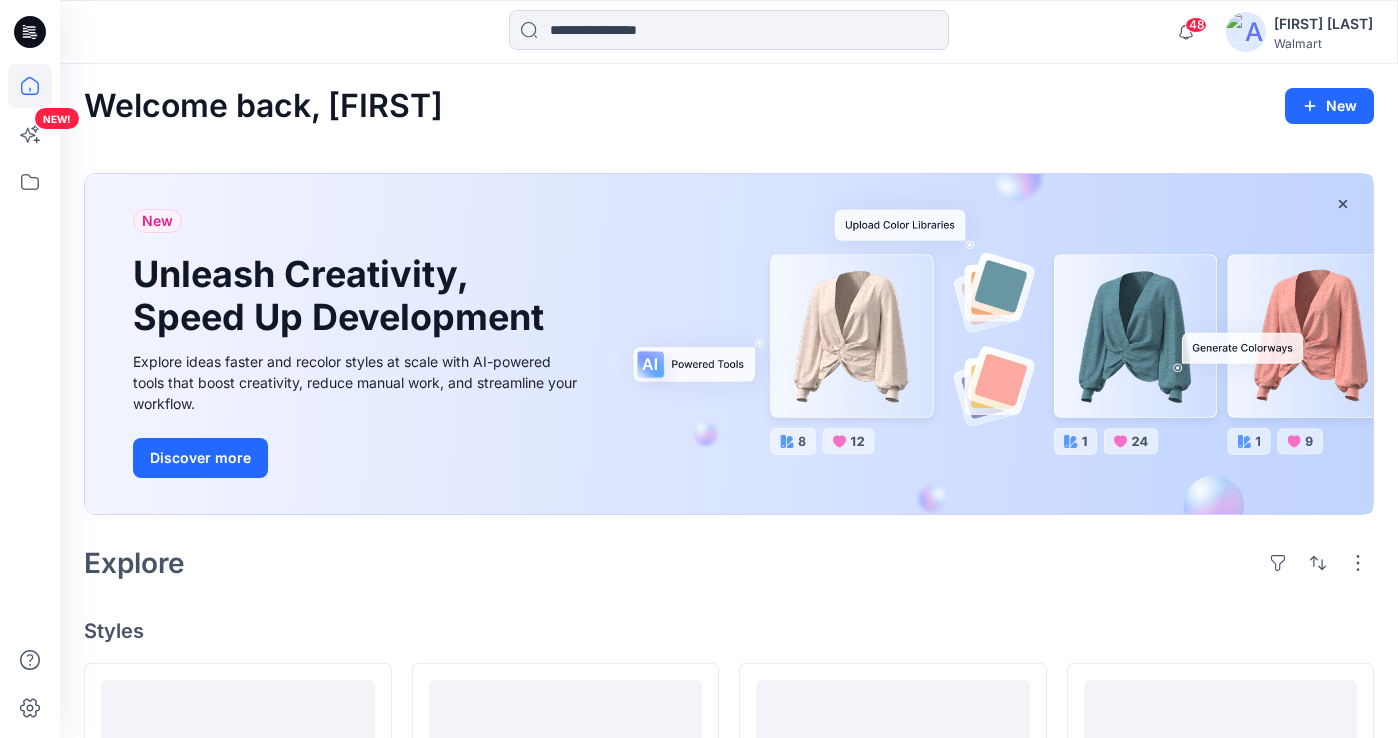 click on "[FIRST] [LAST]" at bounding box center [1323, 24] 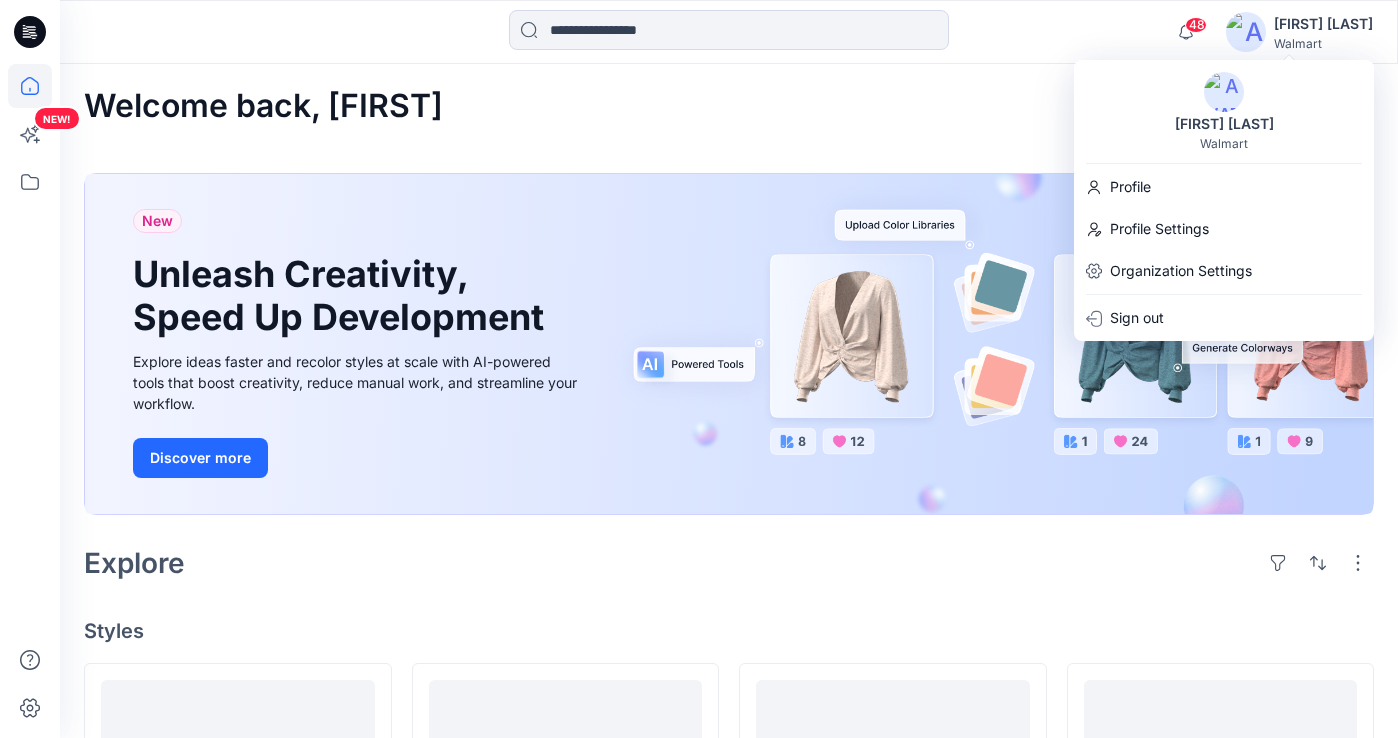 click on "Welcome back, [FIRST] [LAST]" at bounding box center [729, 106] 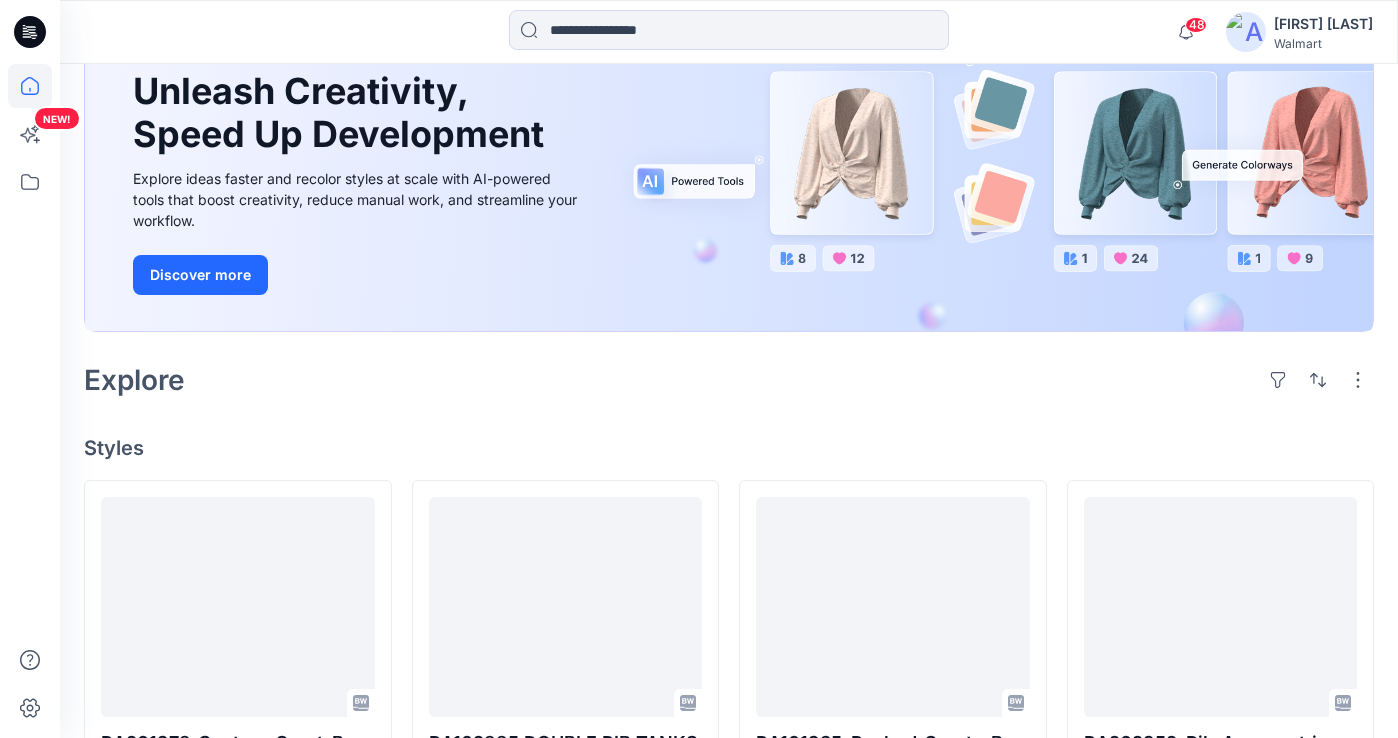 scroll, scrollTop: 204, scrollLeft: 0, axis: vertical 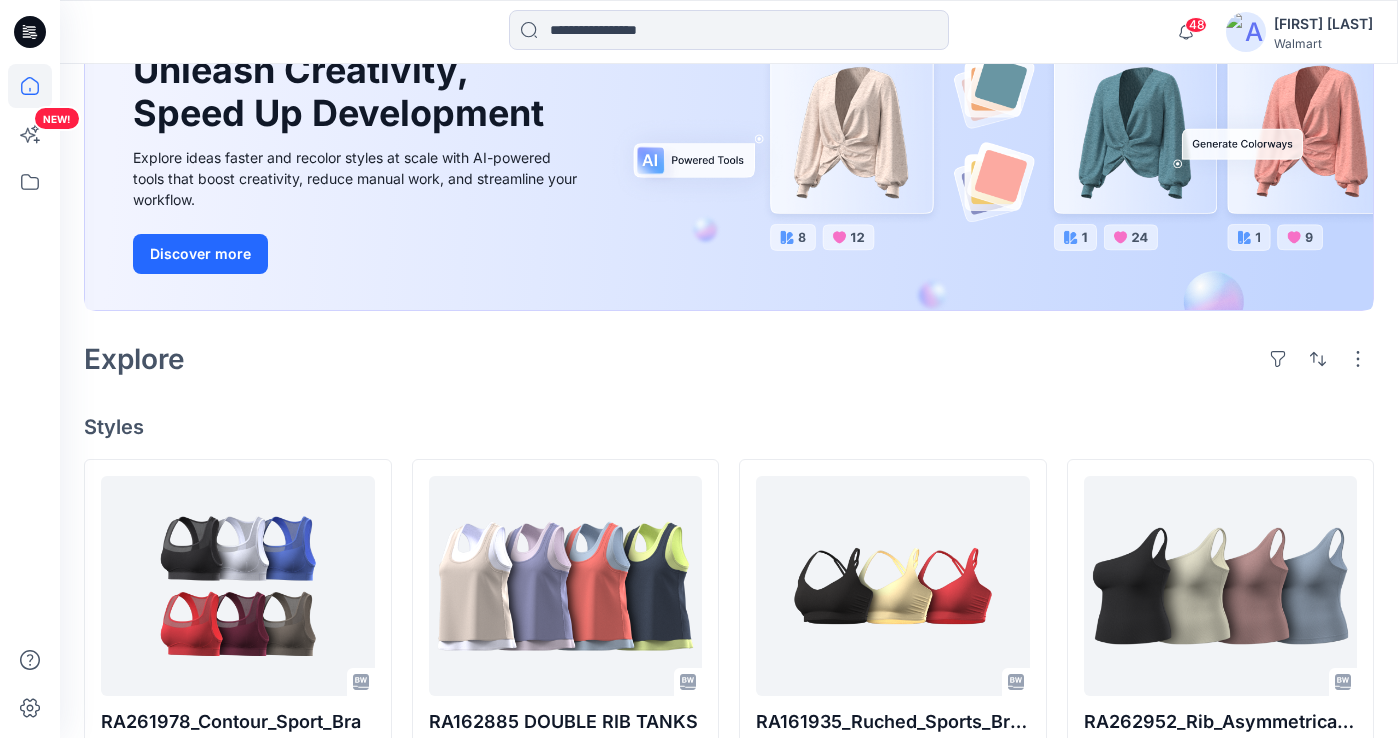 click on "Explore" at bounding box center (134, 359) 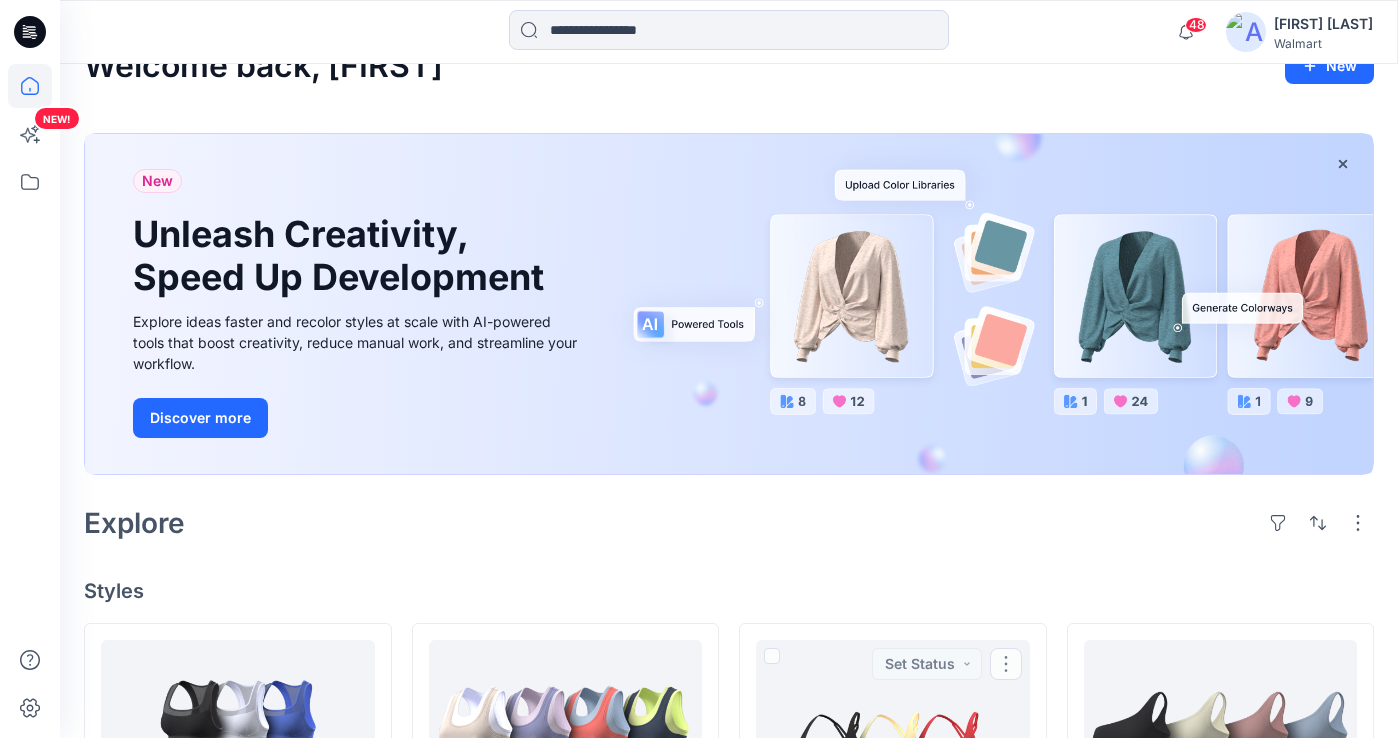 scroll, scrollTop: 0, scrollLeft: 0, axis: both 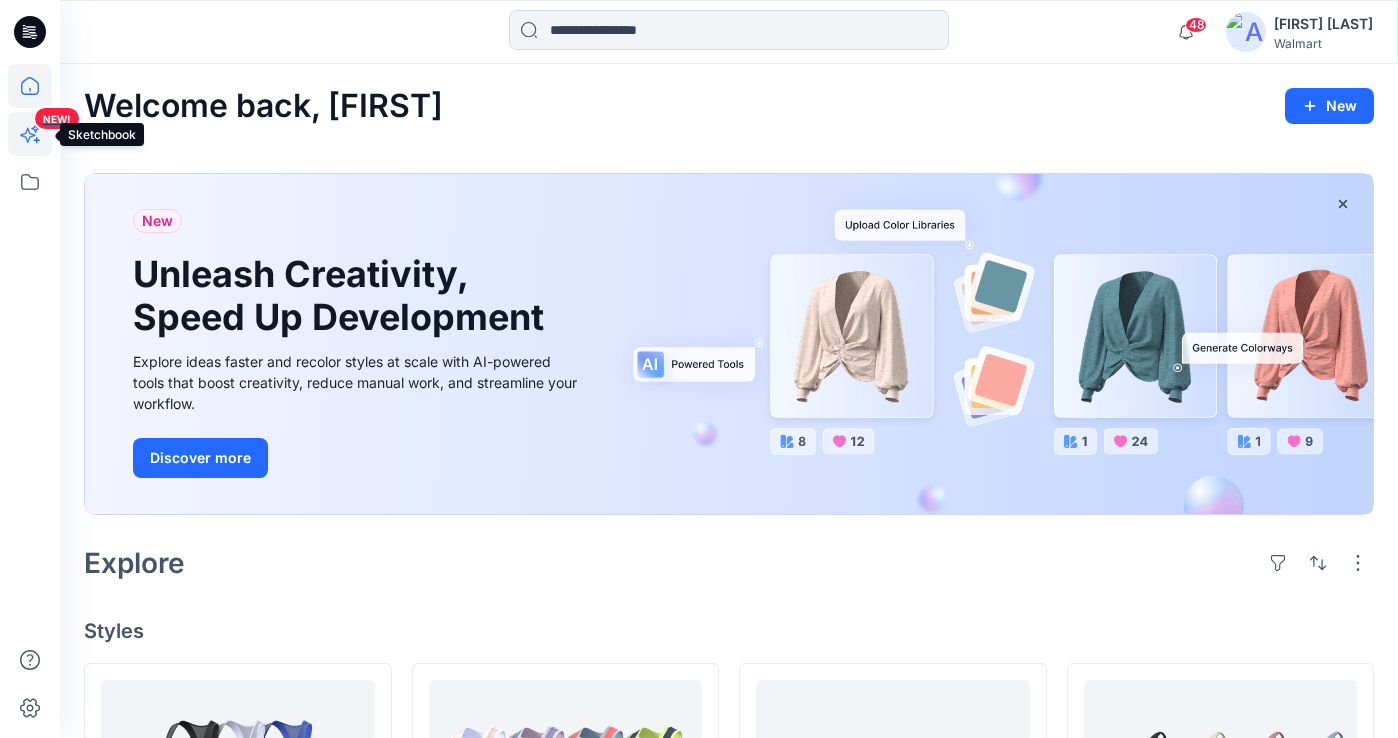 click 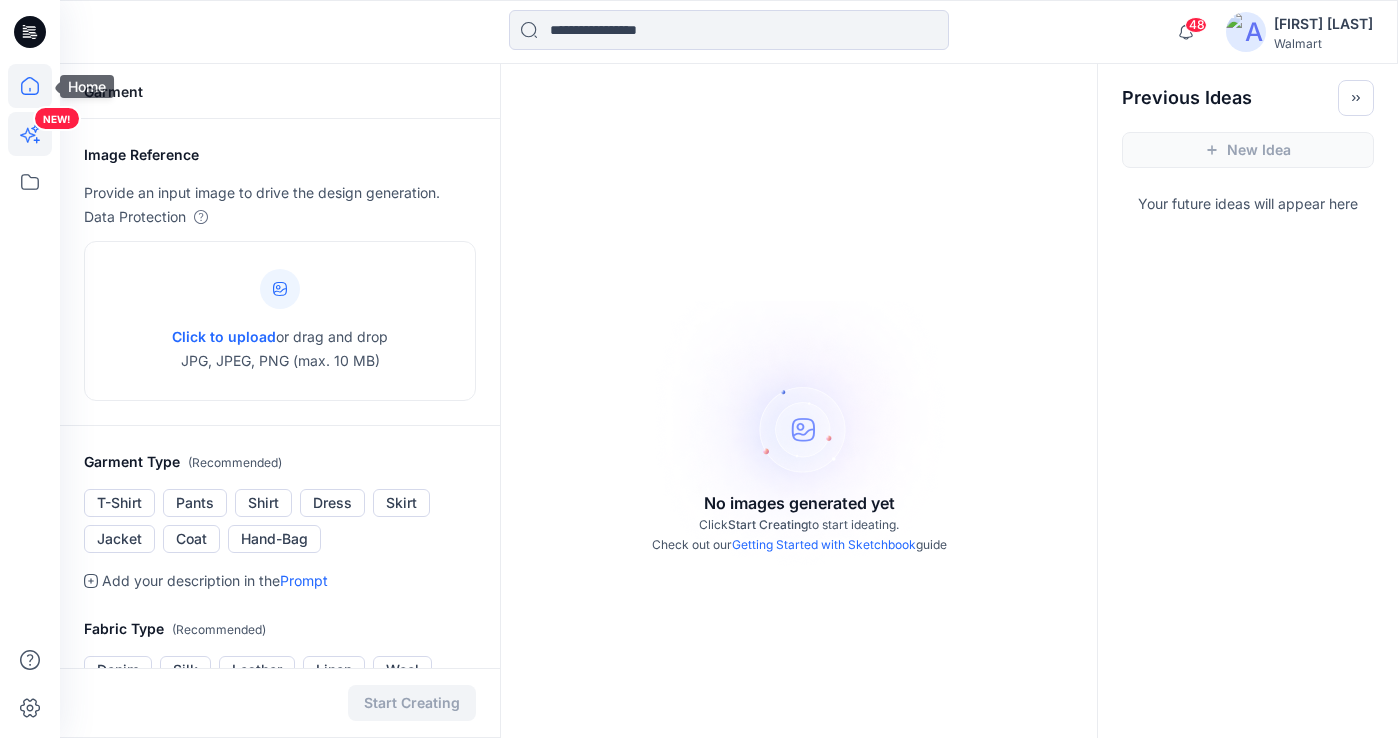 click 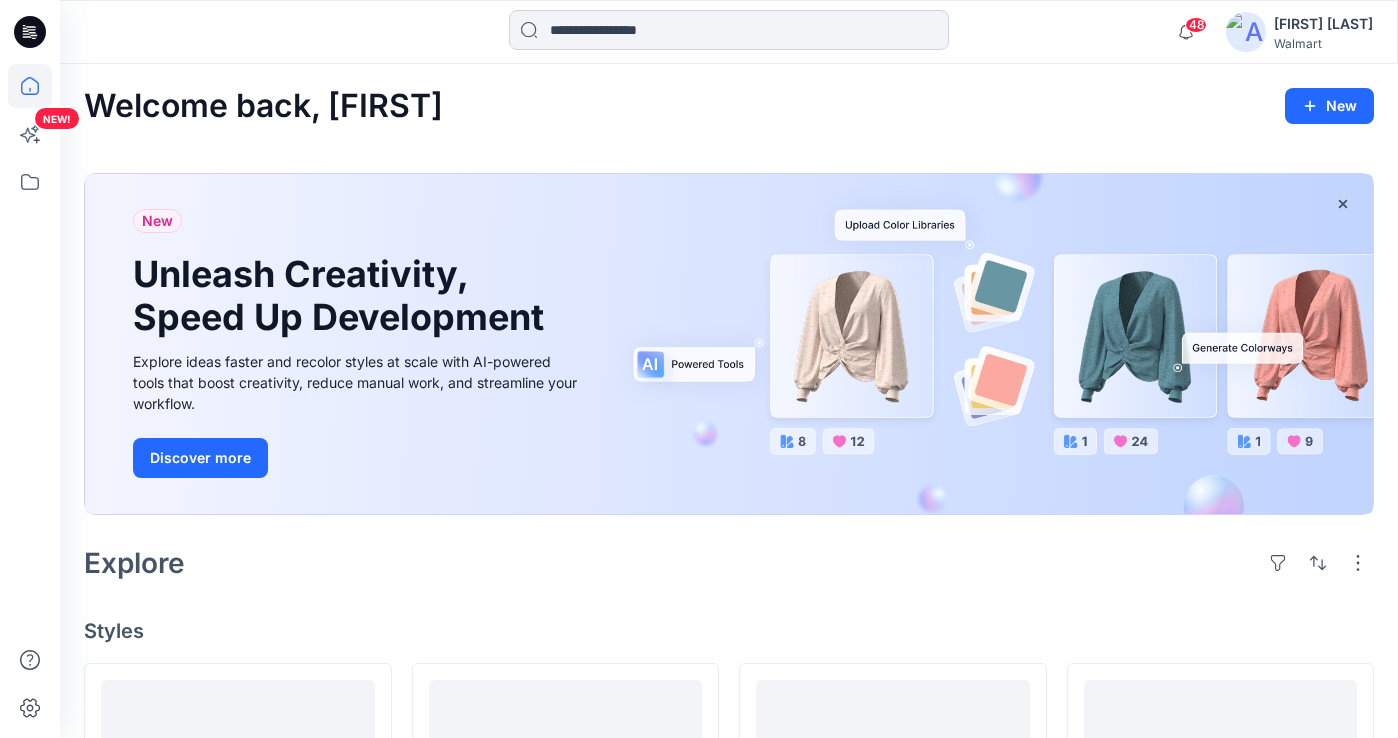 click at bounding box center [729, 30] 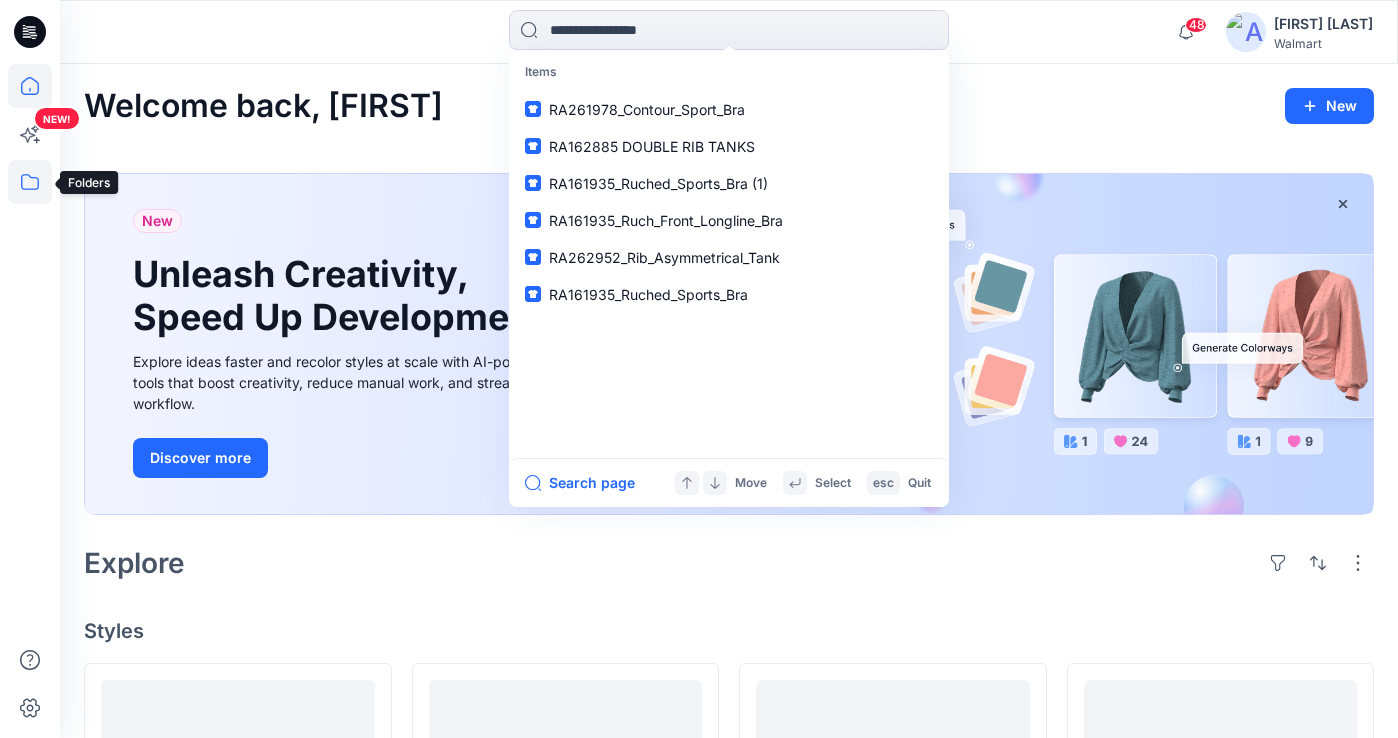 drag, startPoint x: 44, startPoint y: 189, endPoint x: 19, endPoint y: 190, distance: 25.019993 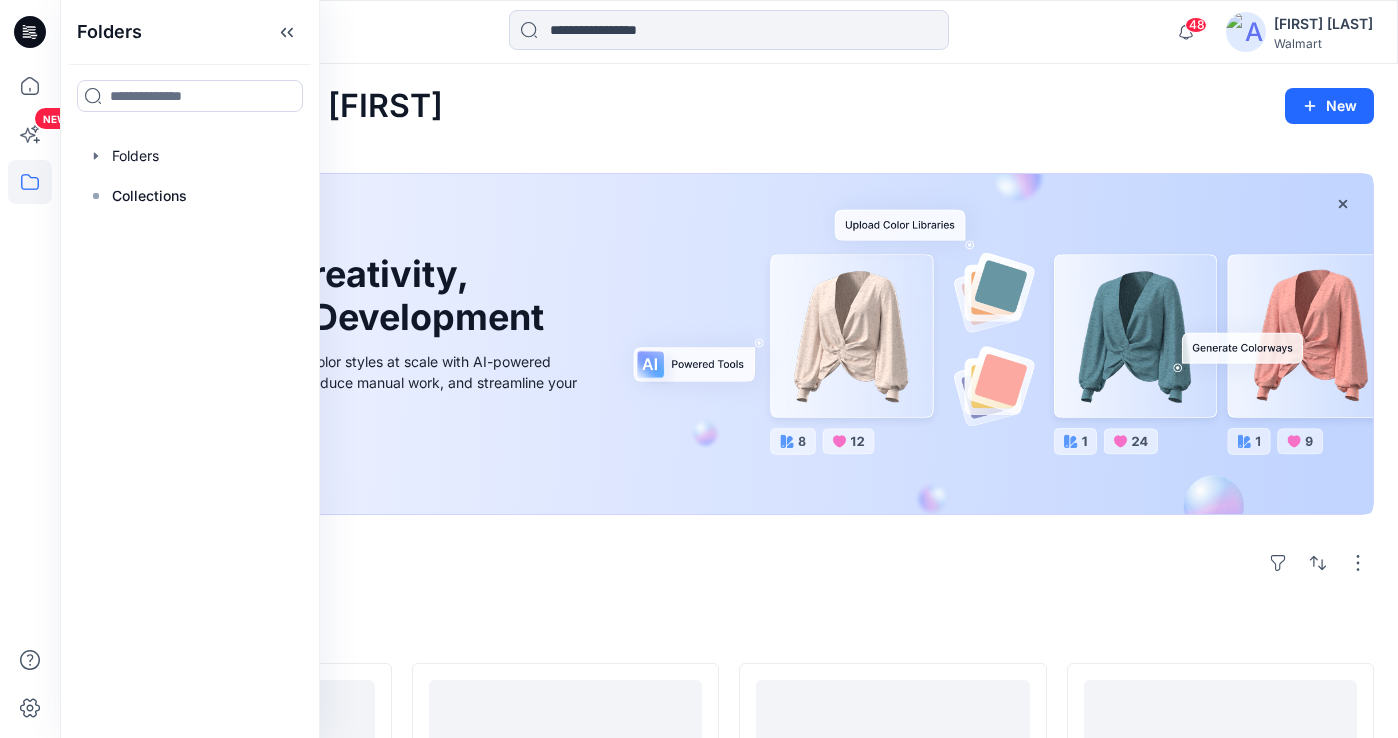 click 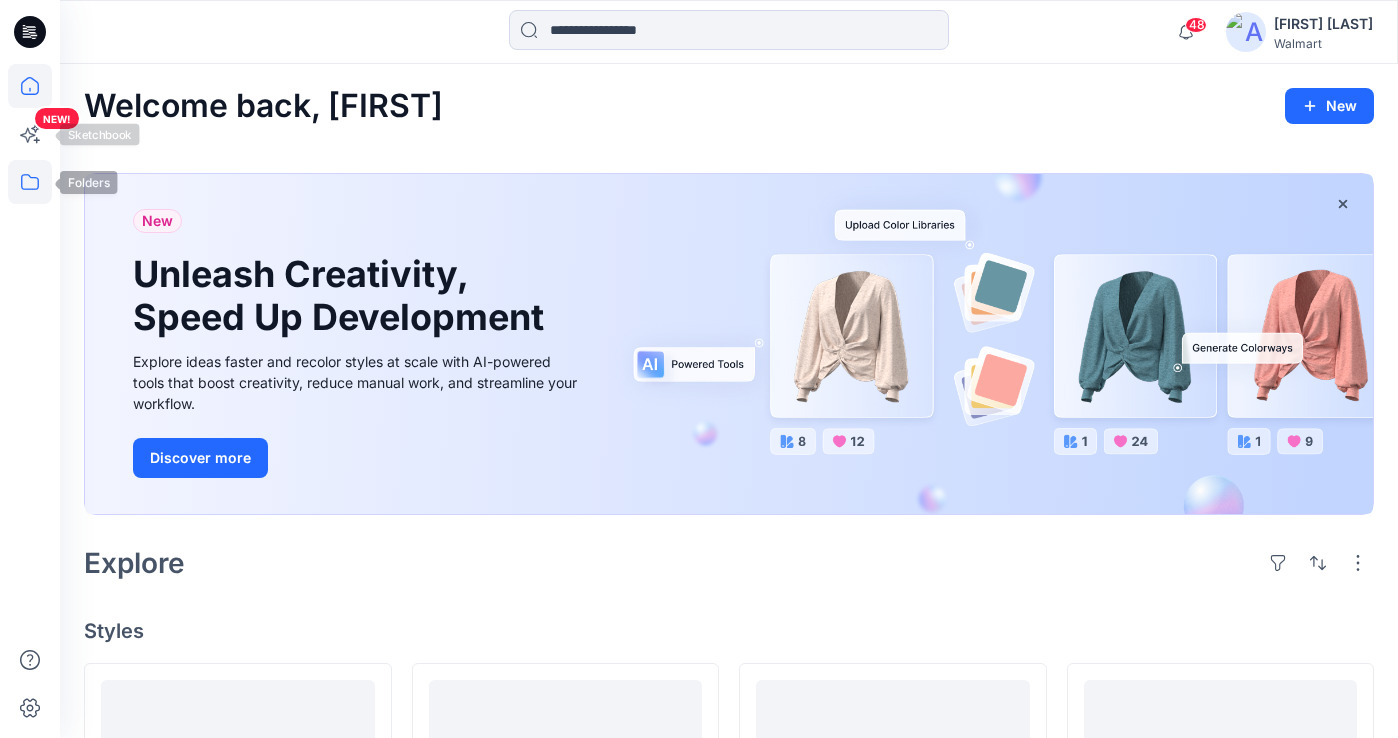 click 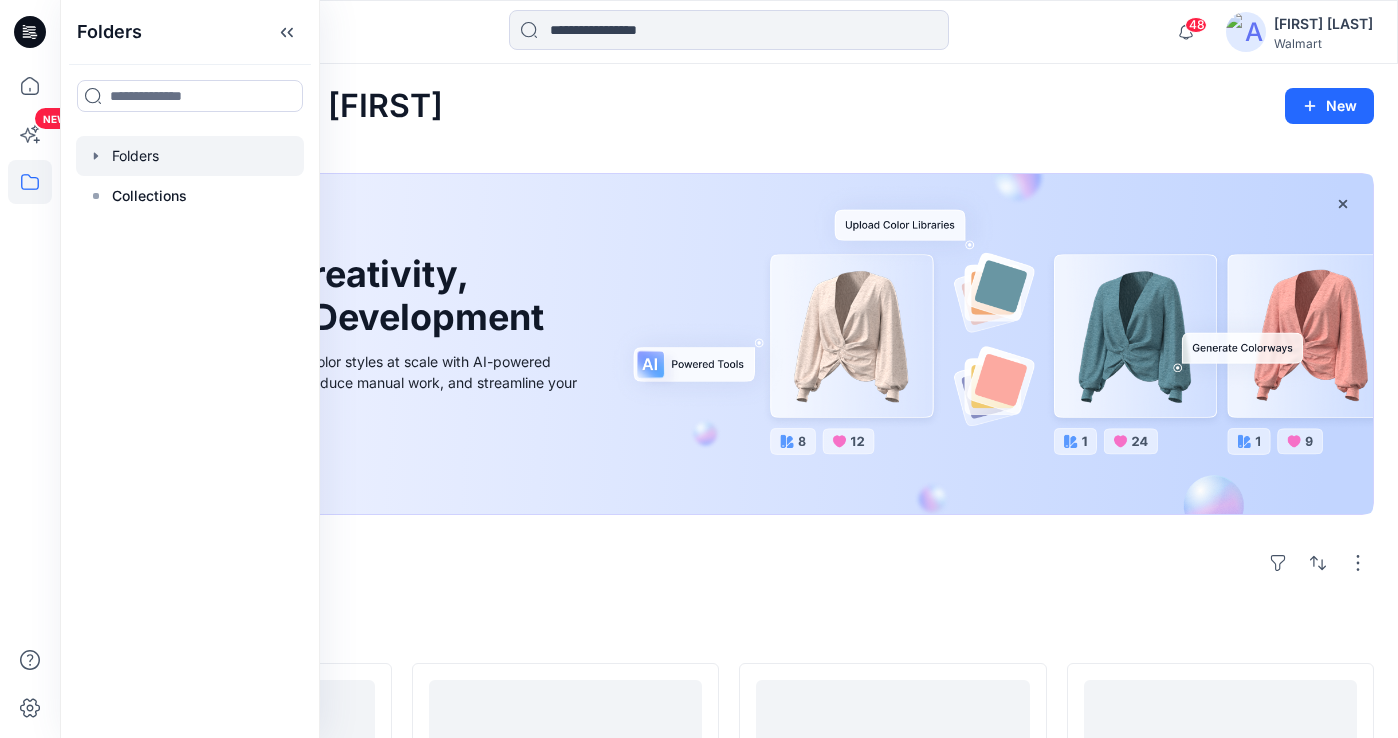 click at bounding box center [190, 156] 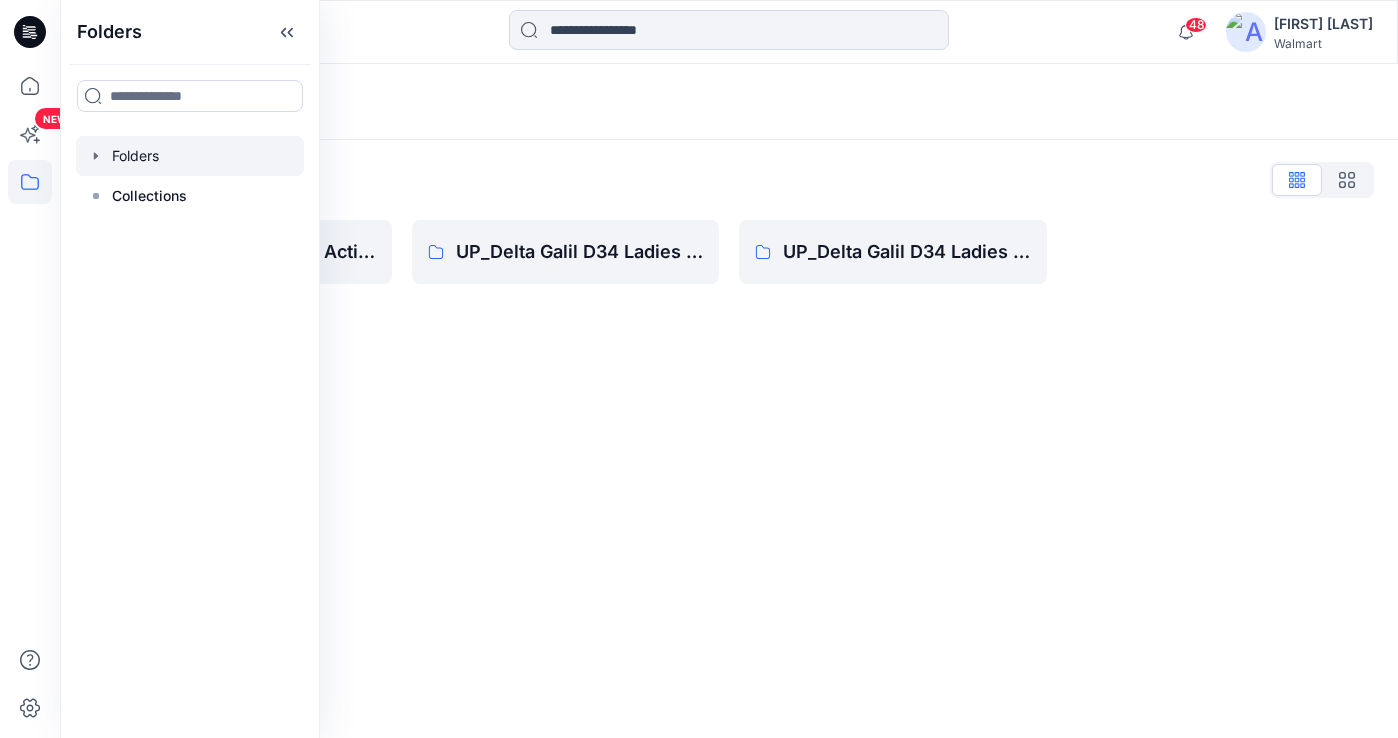 click on "Folders Folders List Delta Galil D34 Ladies Active UP_Delta Galil D34 Ladies Active UP_Delta Galil D34 Ladies RTW" at bounding box center [729, 401] 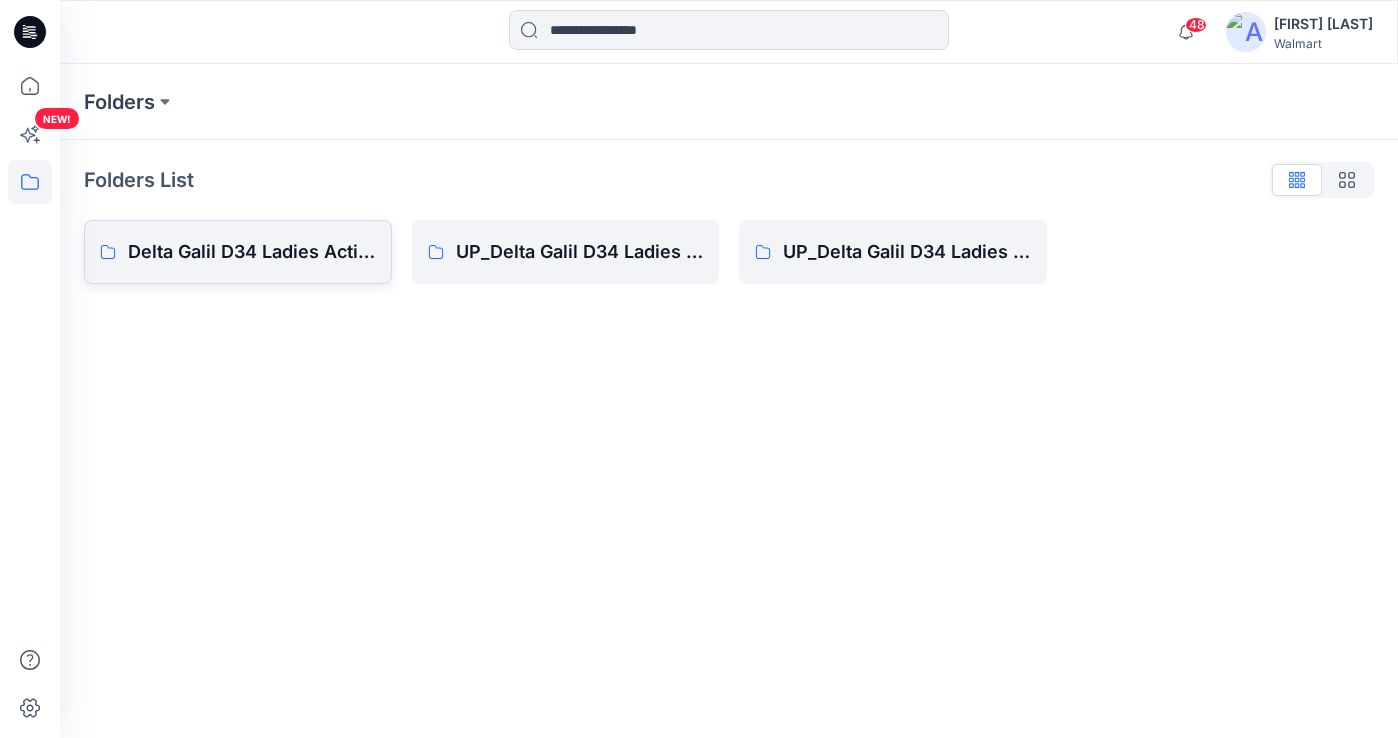 click on "Delta Galil D34 Ladies Active" at bounding box center (252, 252) 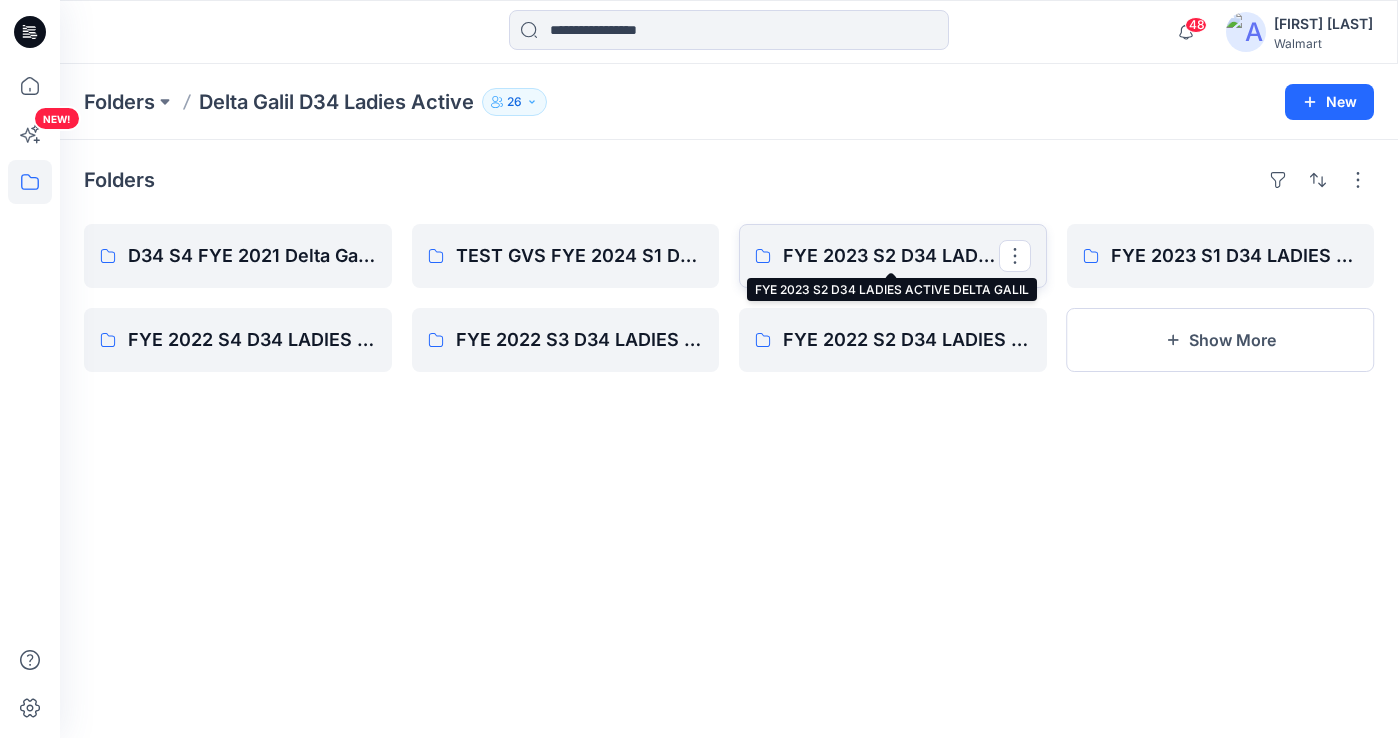 click on "FYE 2023 S2 D34 LADIES ACTIVE DELTA GALIL" at bounding box center (891, 256) 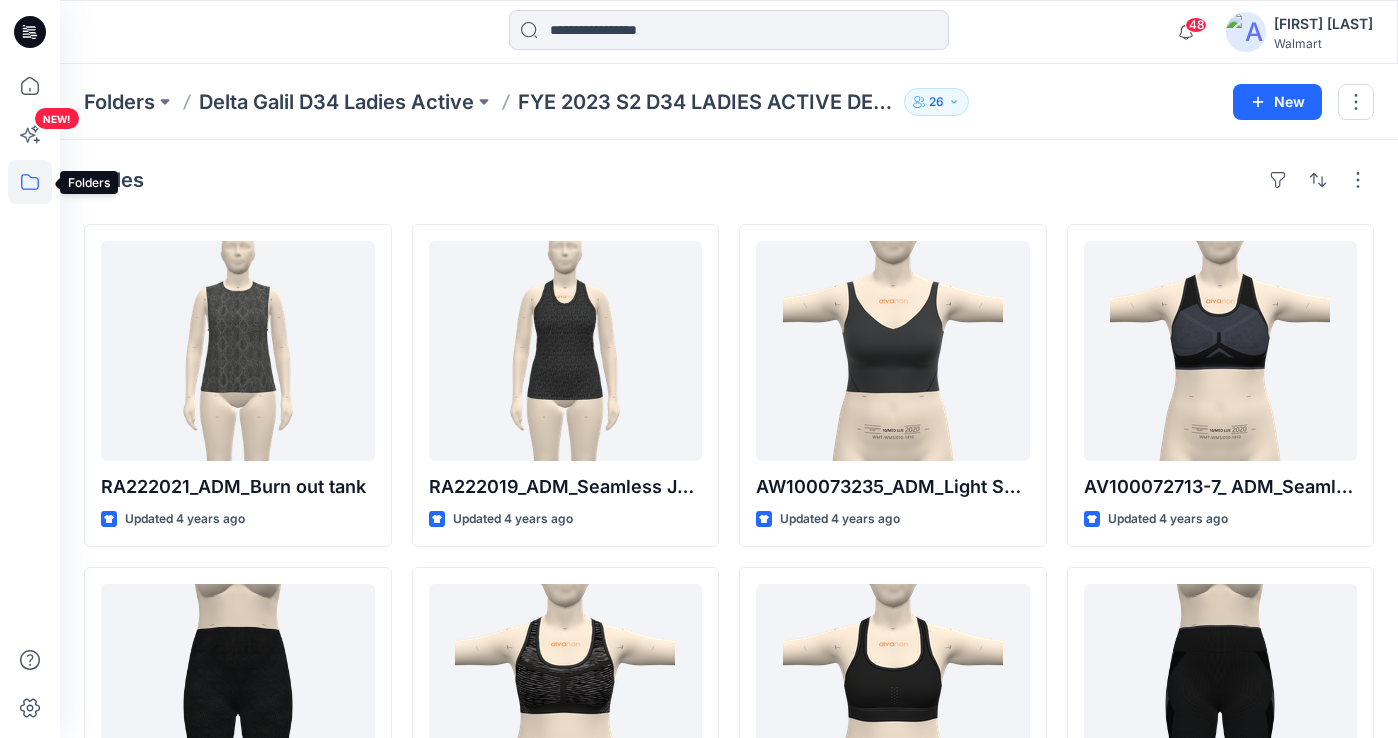 click 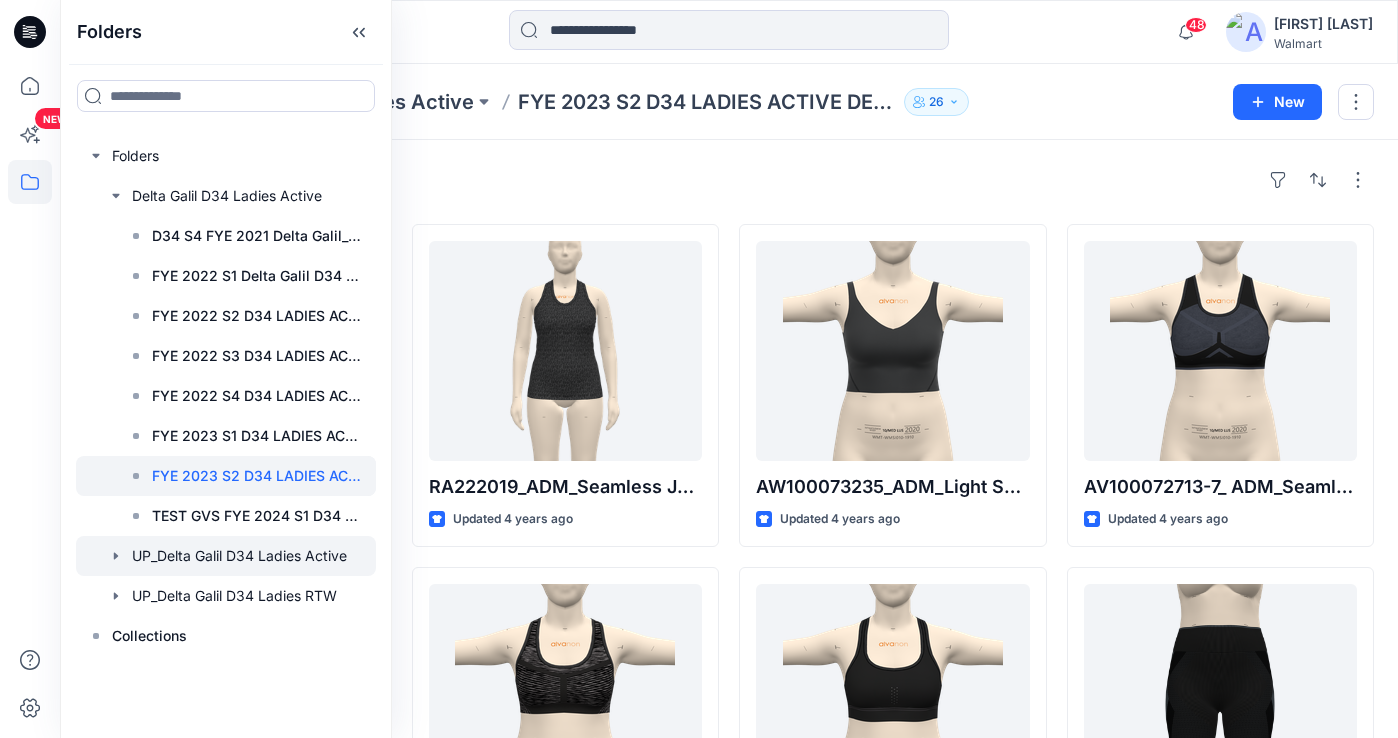 click at bounding box center (226, 556) 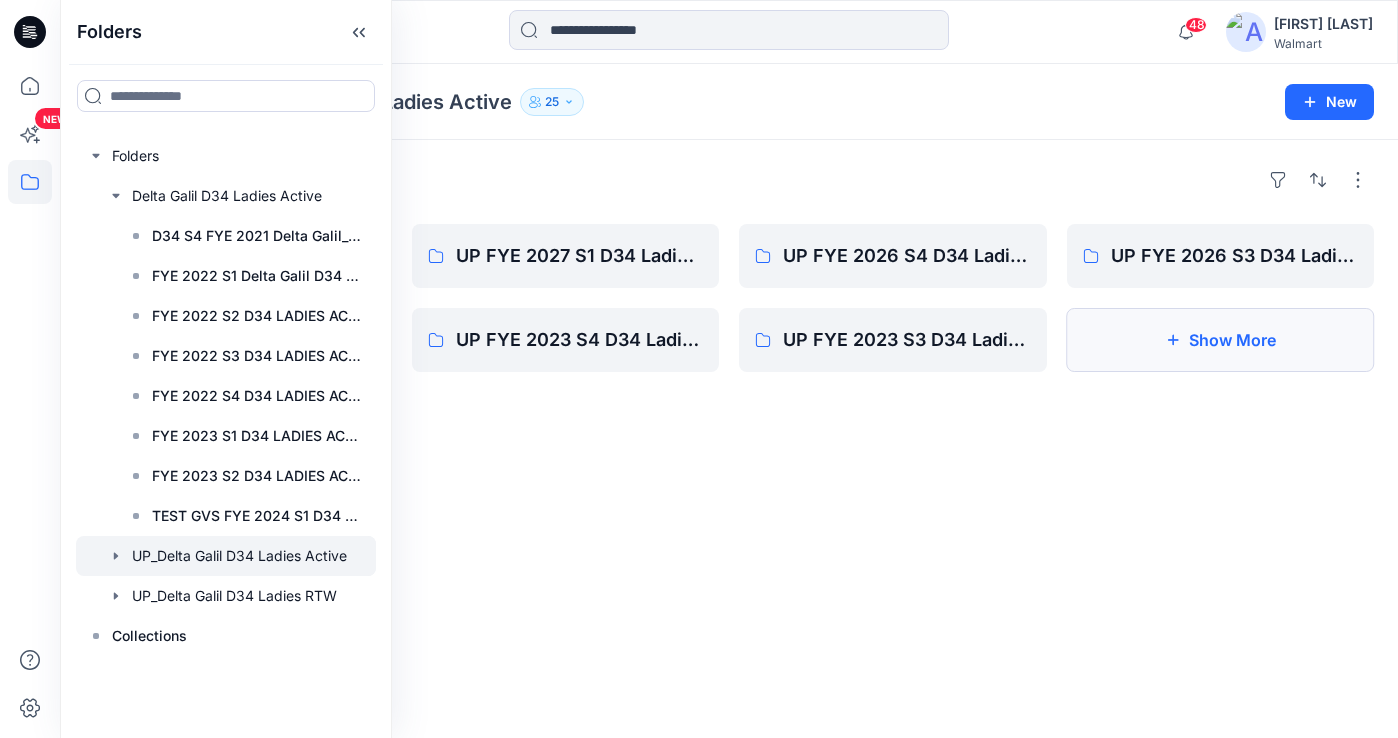 click on "Show More" at bounding box center (1221, 340) 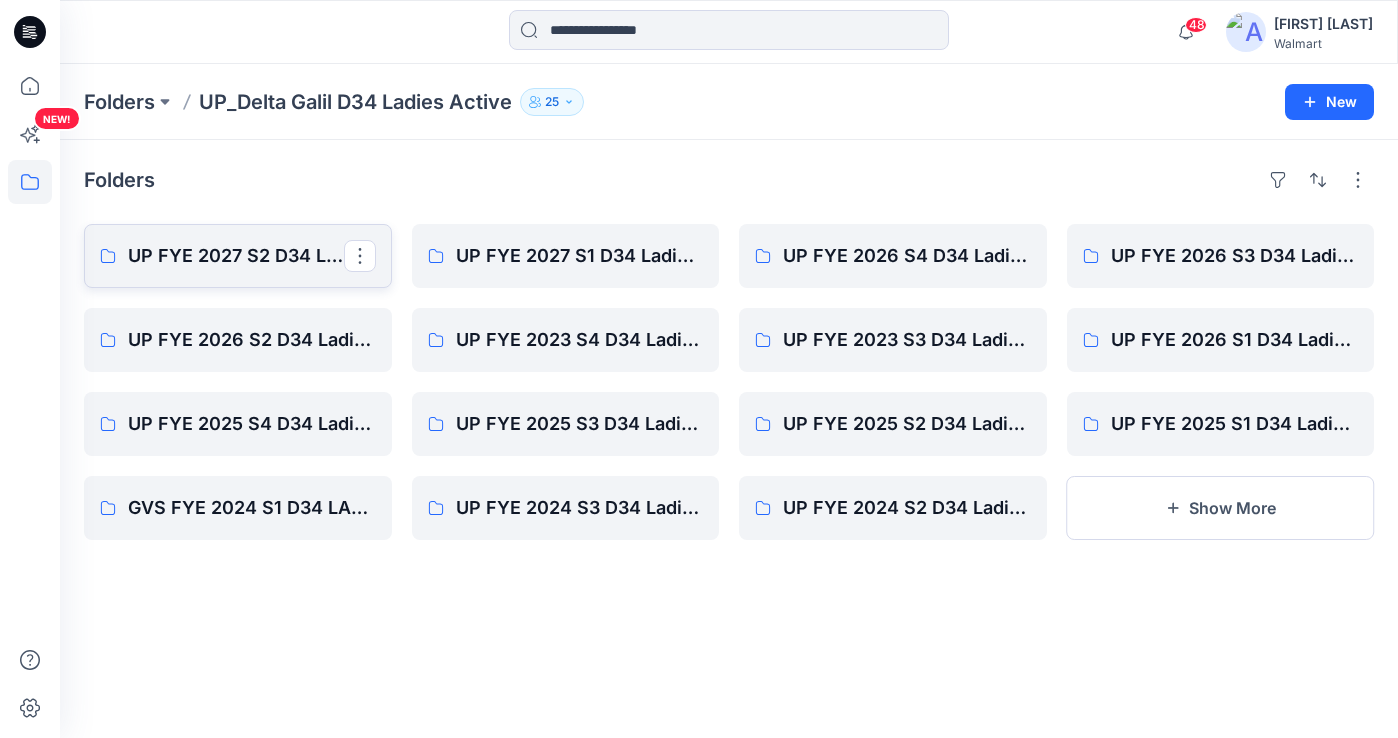 click on "UP FYE 2027 S2 D34 Ladies Active Delta Galil" at bounding box center [236, 256] 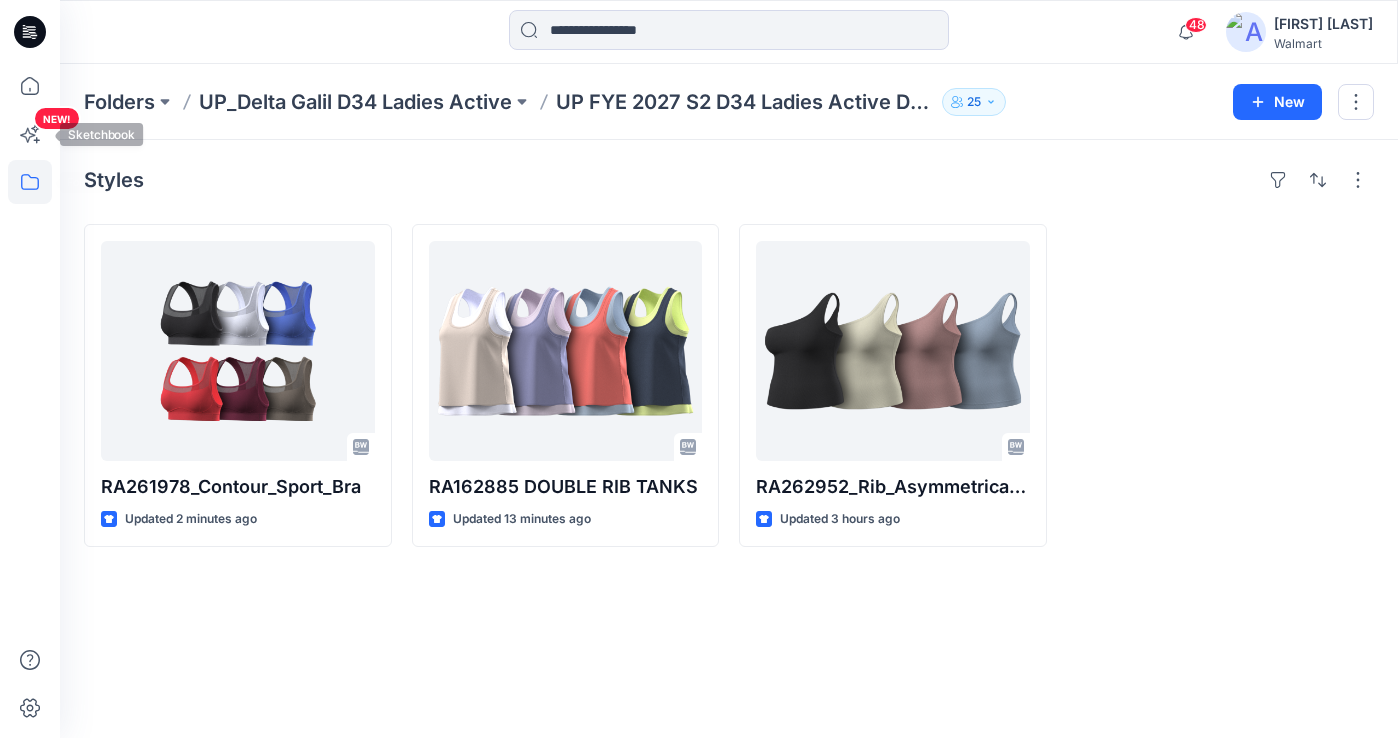 click 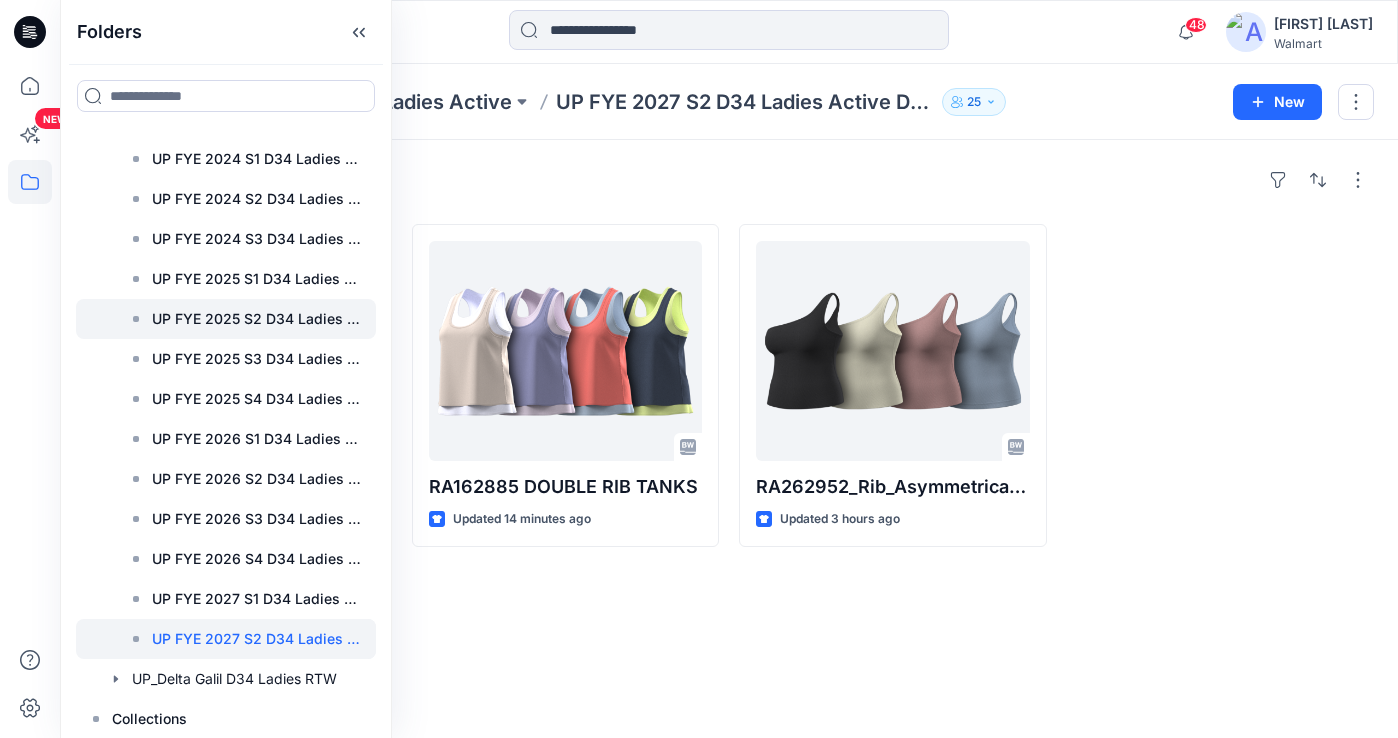 scroll, scrollTop: 238, scrollLeft: 0, axis: vertical 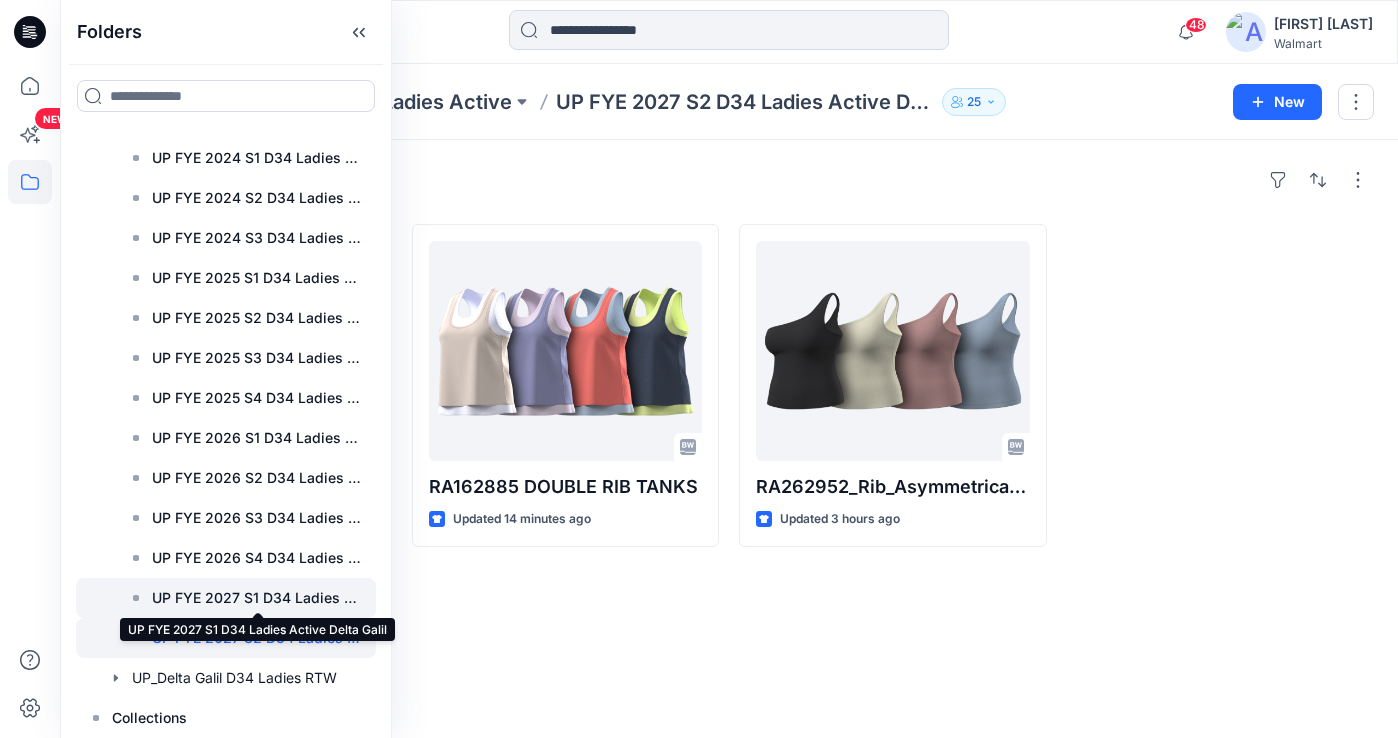 click on "UP FYE 2027 S1 D34 Ladies Active Delta Galil" at bounding box center (258, 598) 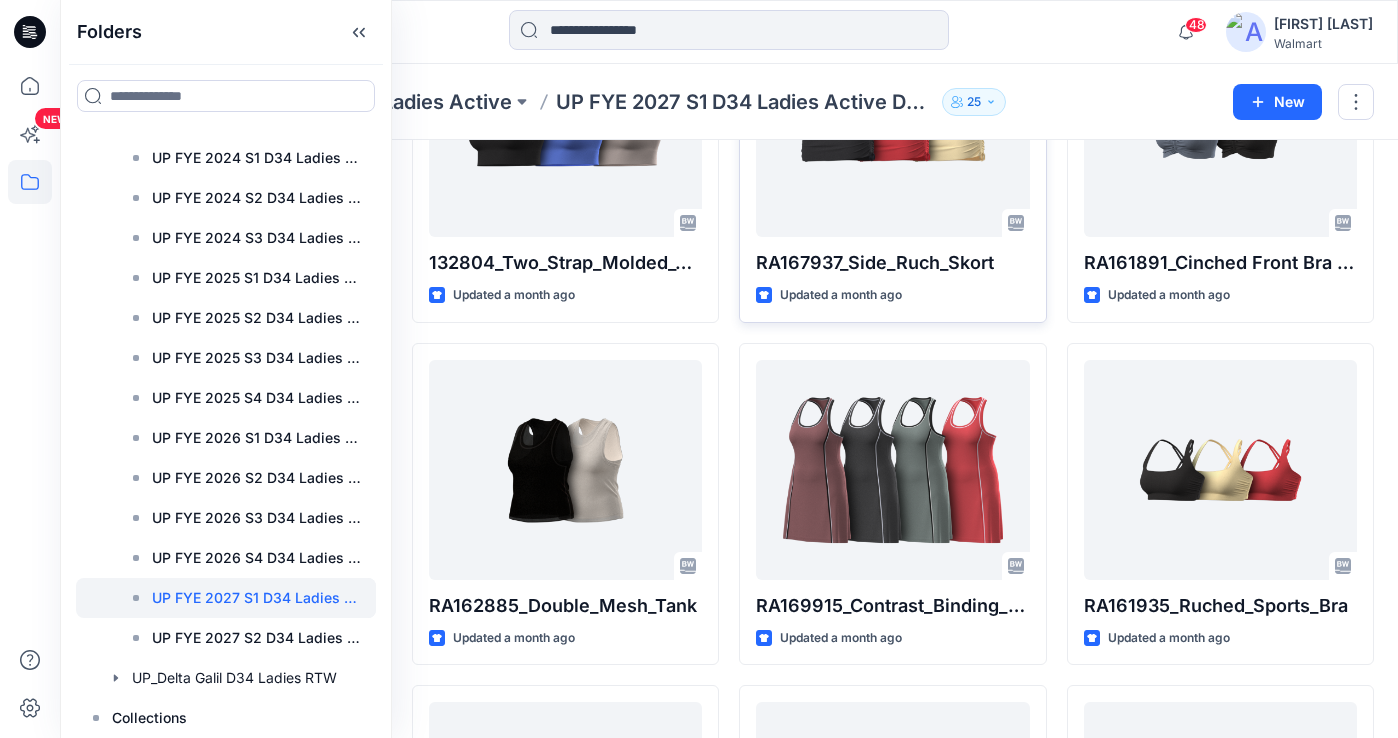 scroll, scrollTop: 0, scrollLeft: 0, axis: both 